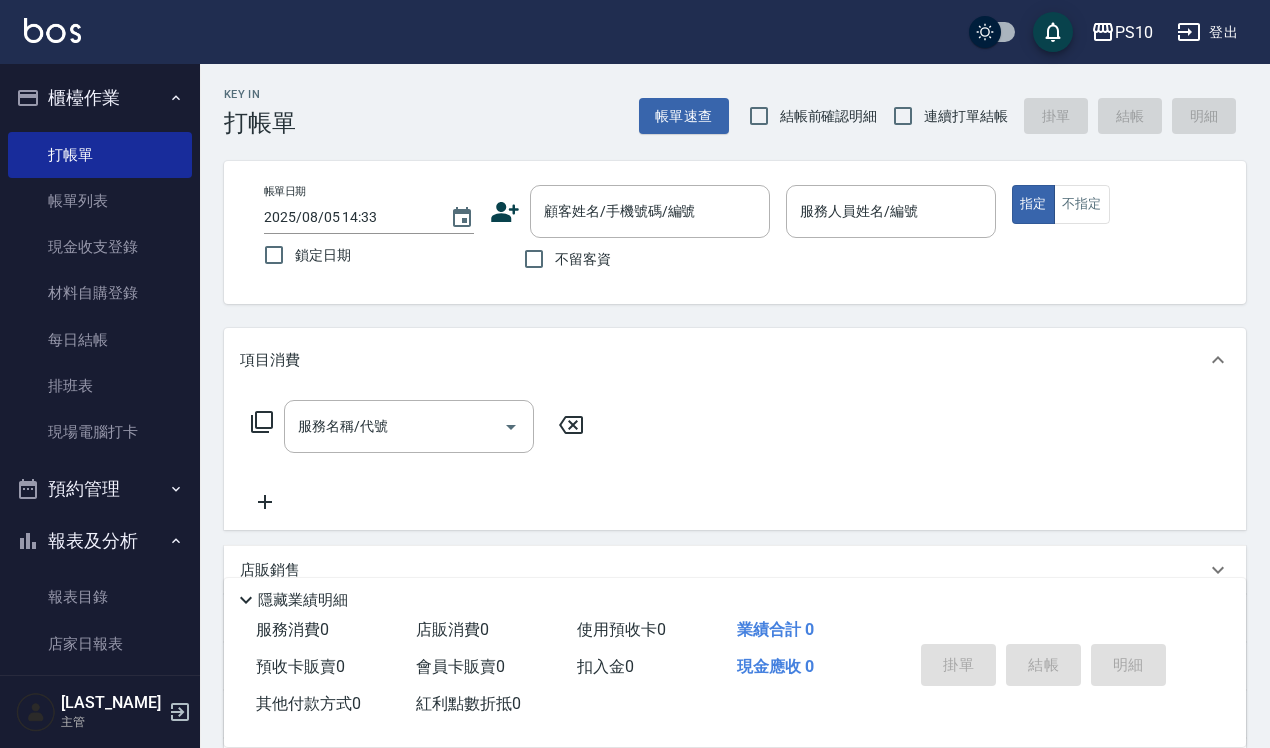 scroll, scrollTop: 0, scrollLeft: 0, axis: both 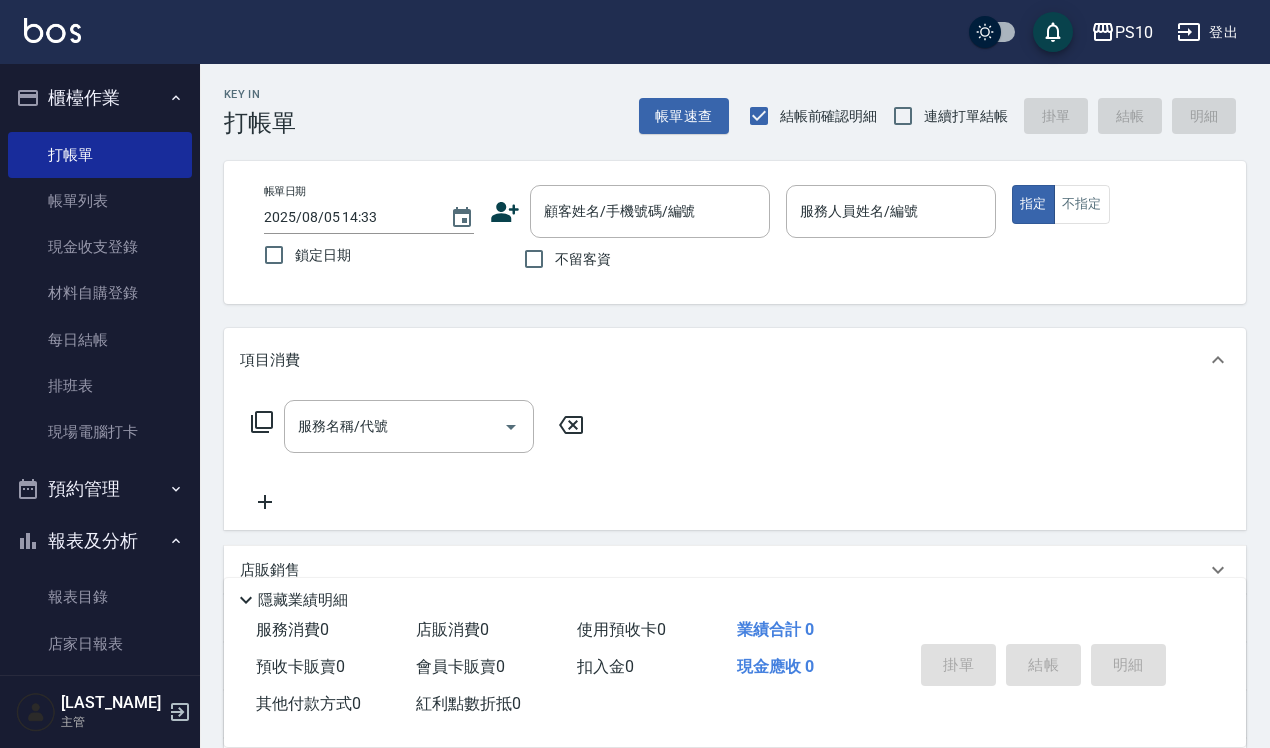 click on "連續打單結帳" at bounding box center (966, 116) 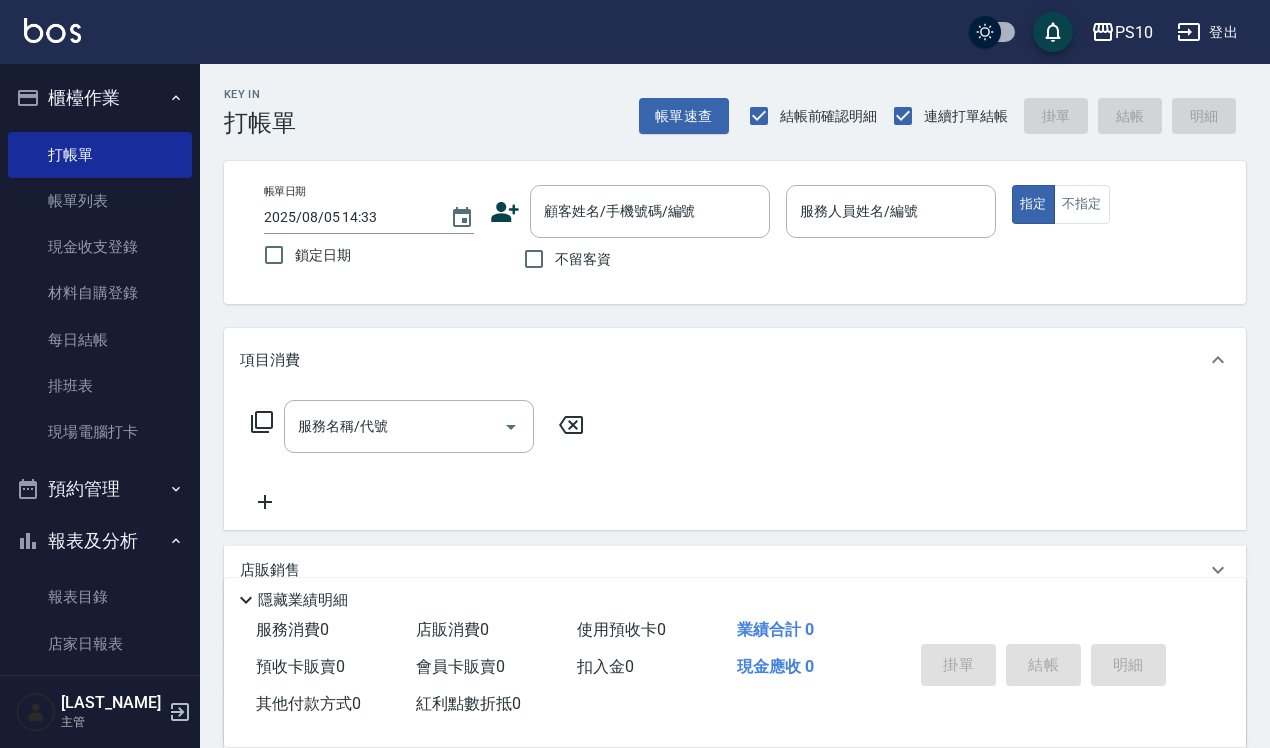 click on "不留客資" at bounding box center [583, 259] 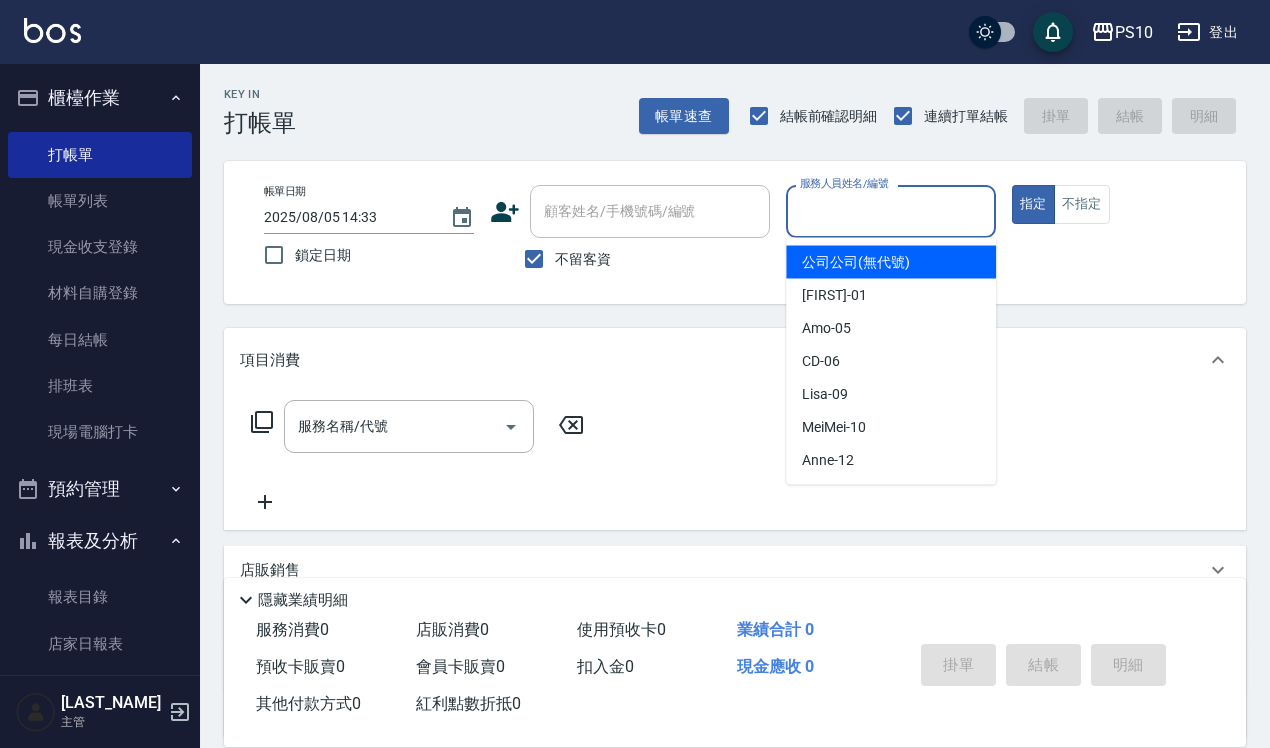 click on "服務人員姓名/編號" at bounding box center (891, 211) 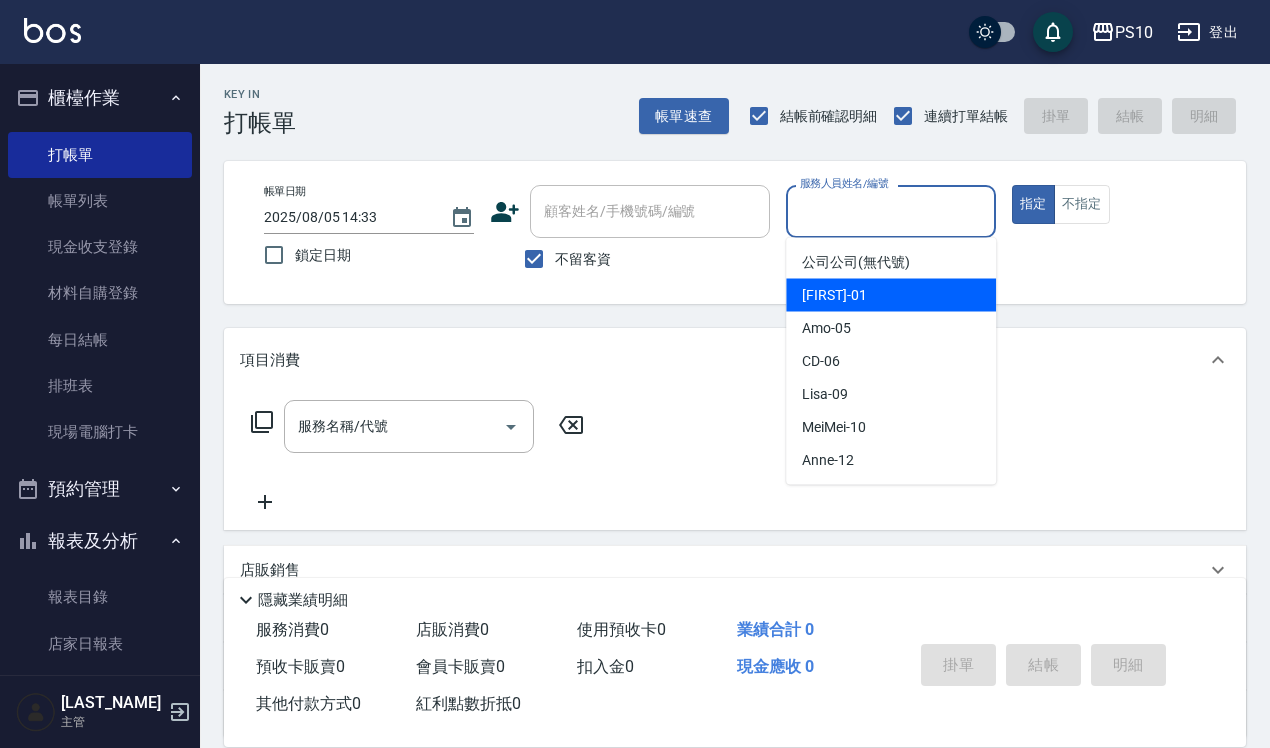 click on "[FIRST] -01" at bounding box center [834, 295] 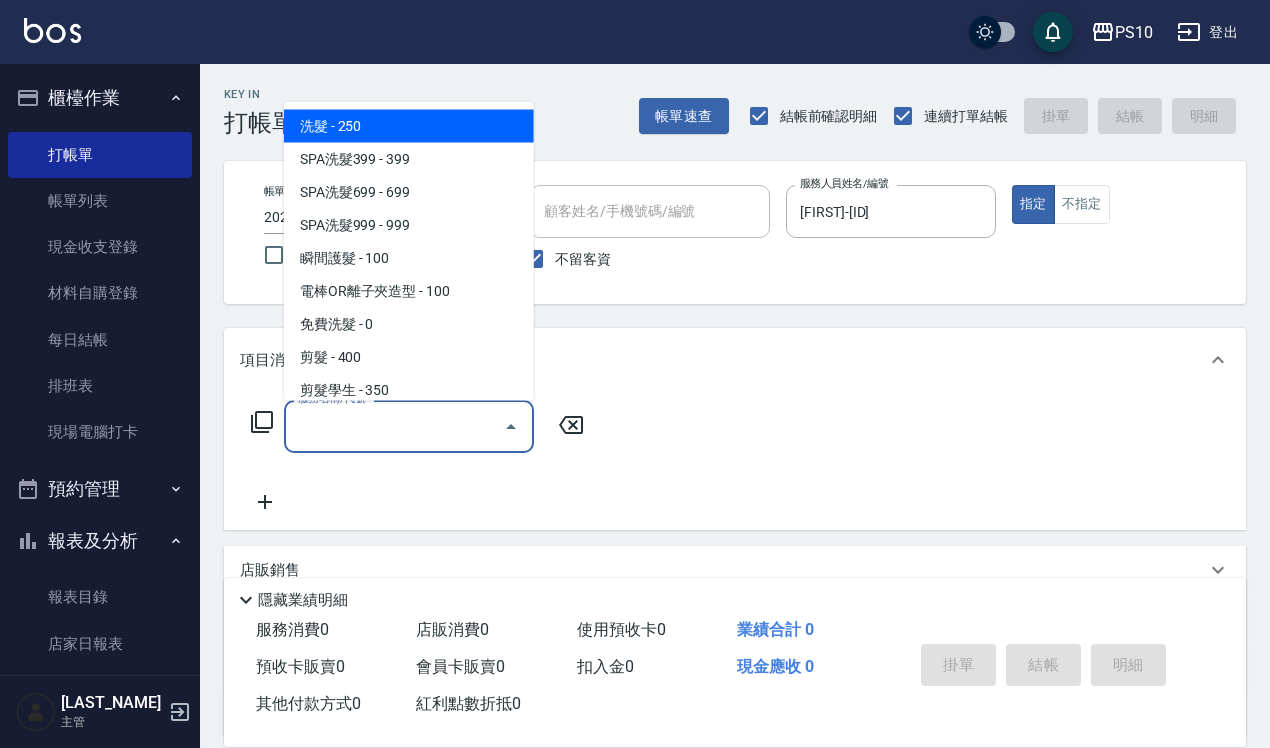 click on "服務名稱/代號" at bounding box center (394, 426) 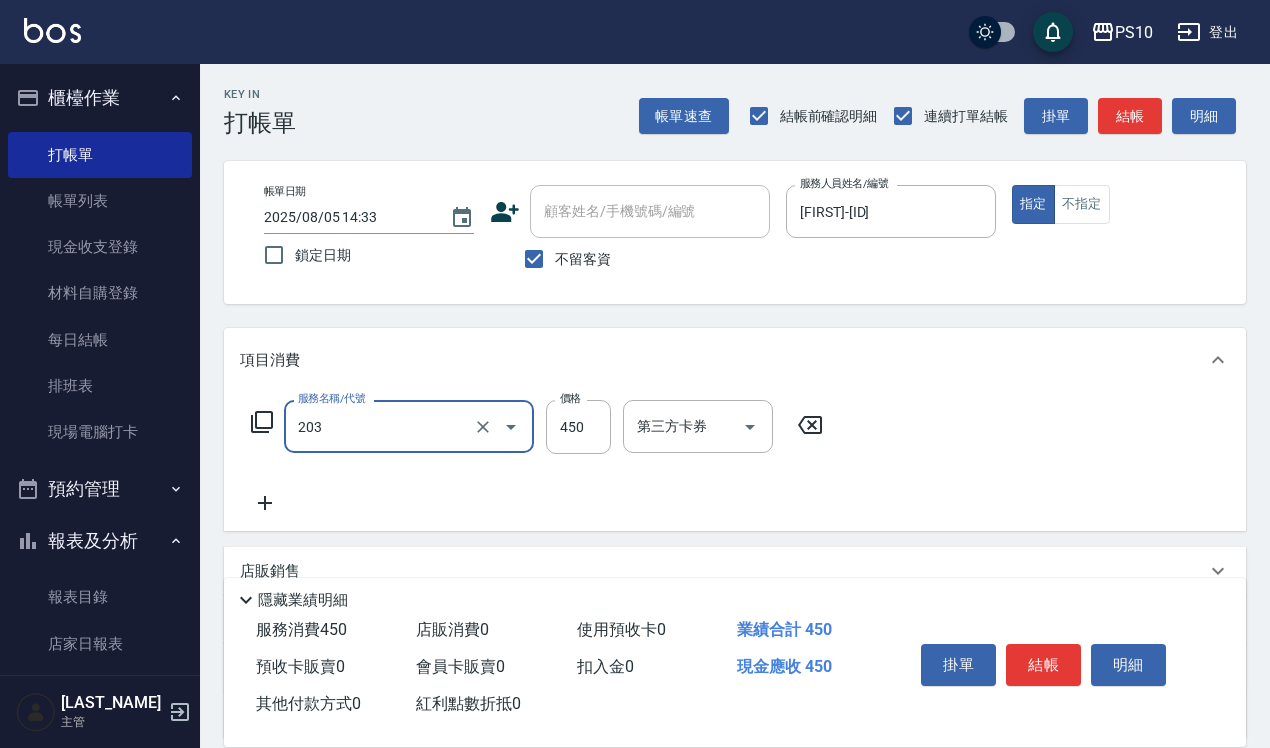 type on "剪+洗(203)" 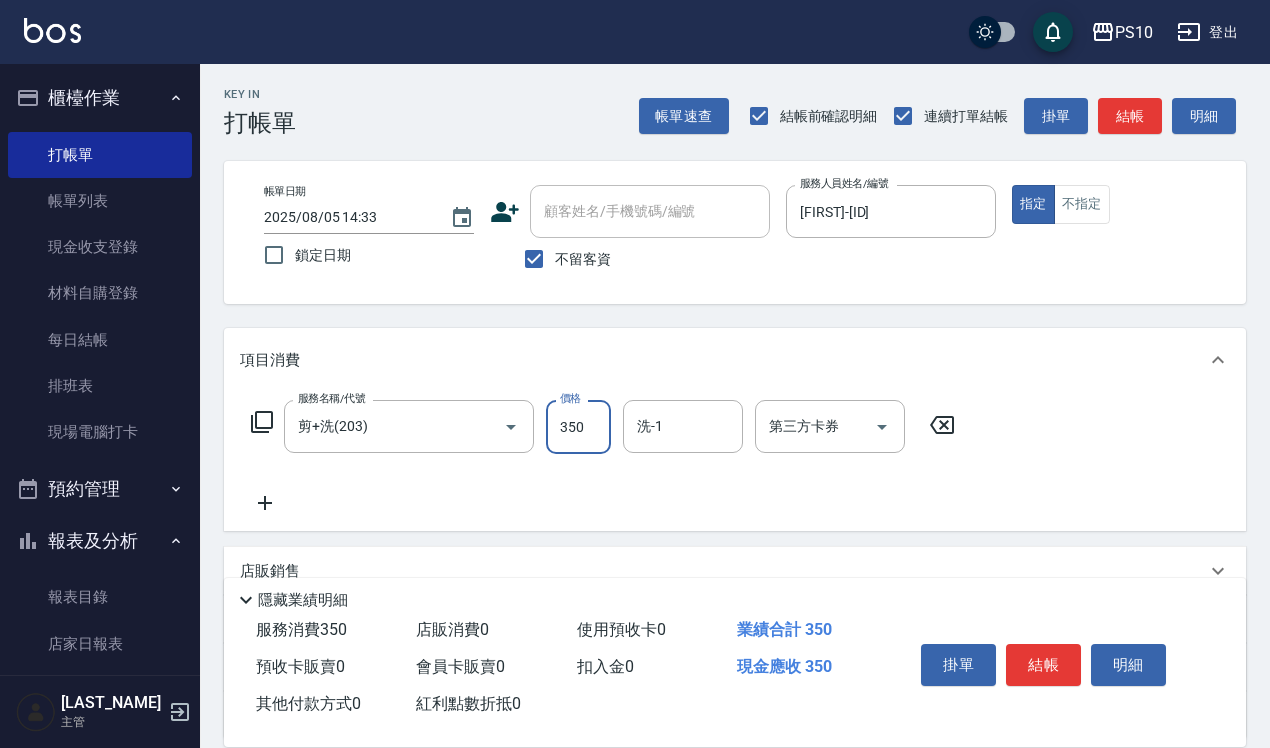 type on "350" 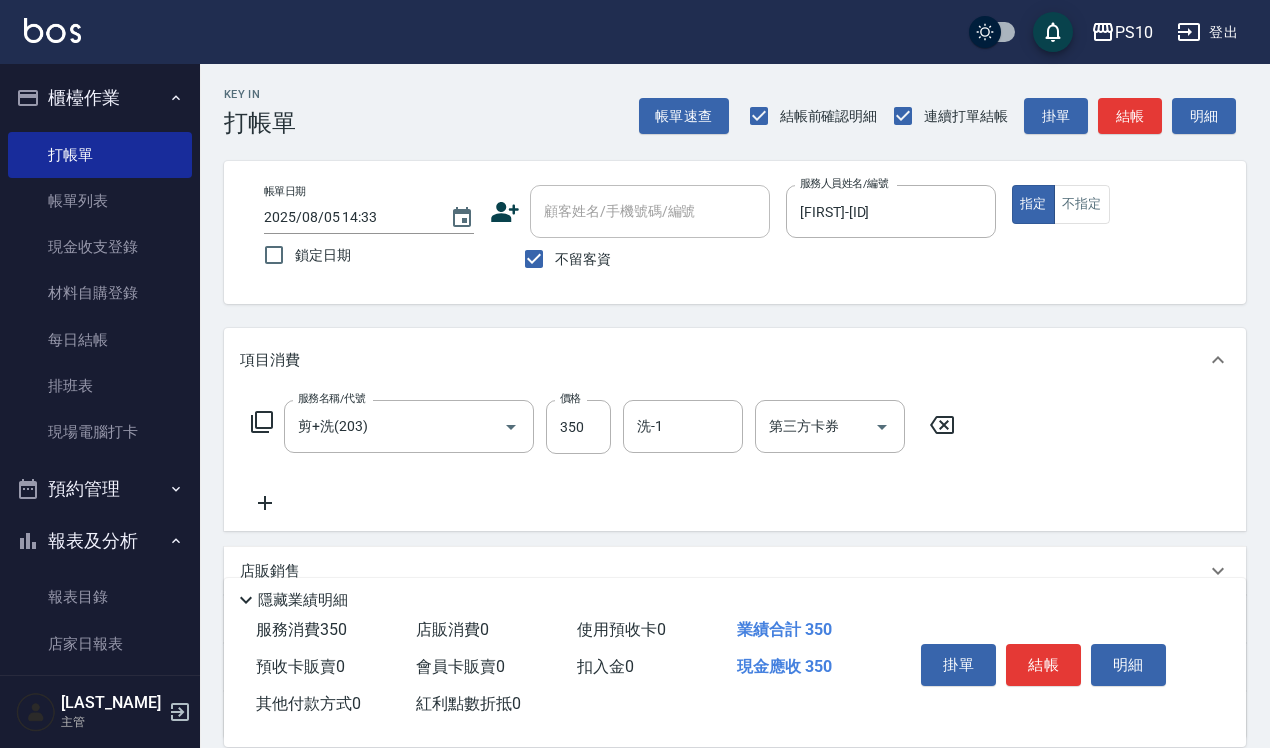 click on "指定 不指定" at bounding box center [1117, 204] 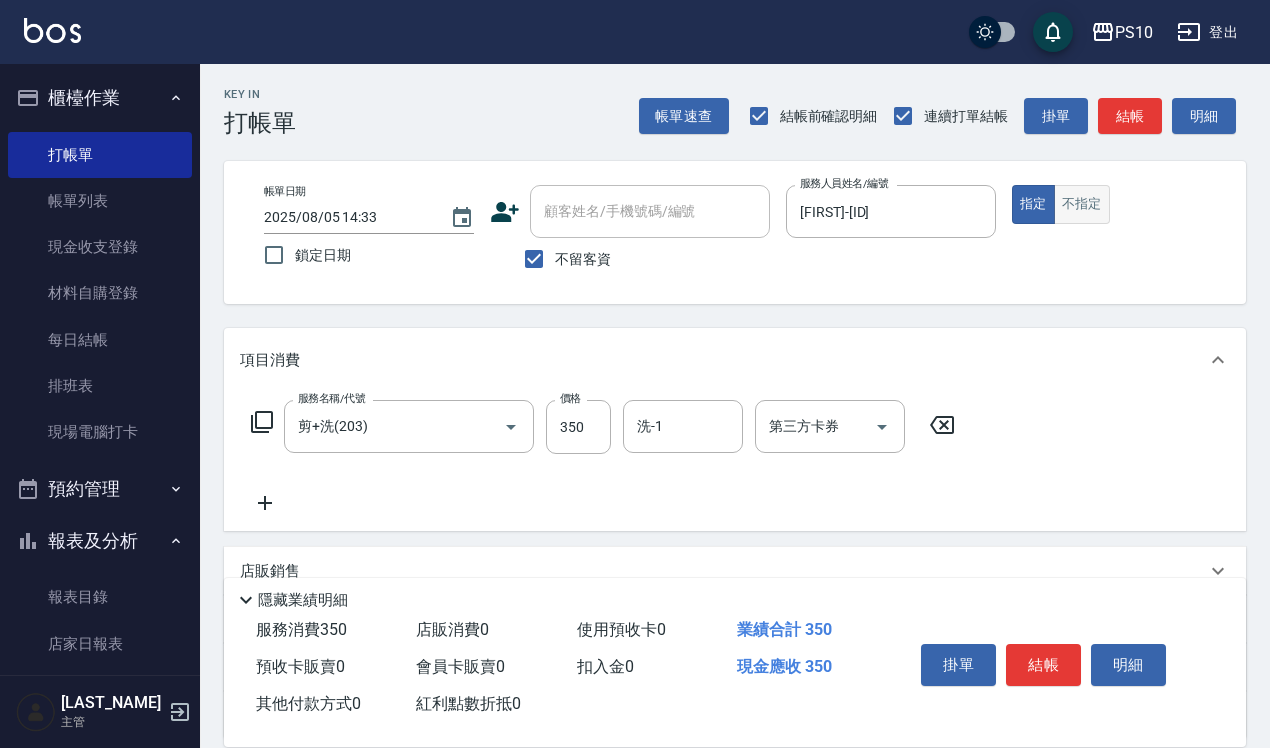 click on "不指定" at bounding box center (1082, 204) 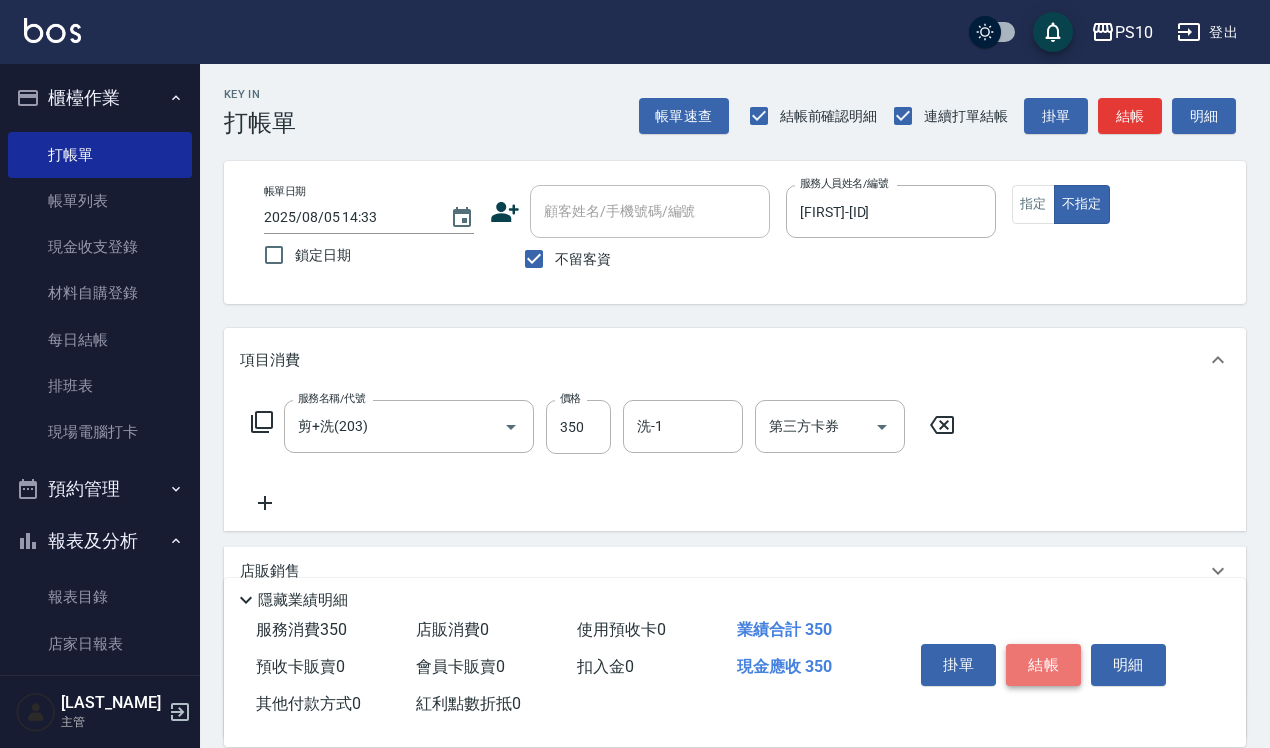 click on "結帳" at bounding box center (1043, 665) 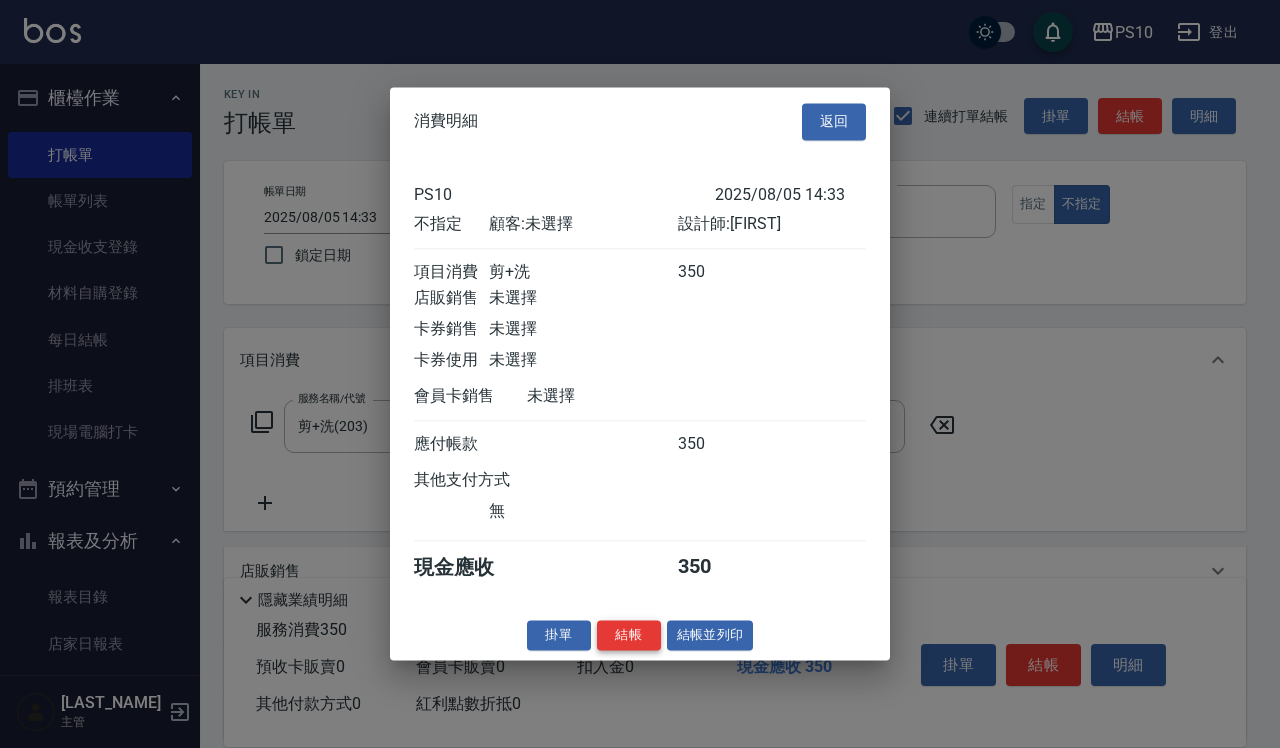 click on "結帳" at bounding box center [629, 635] 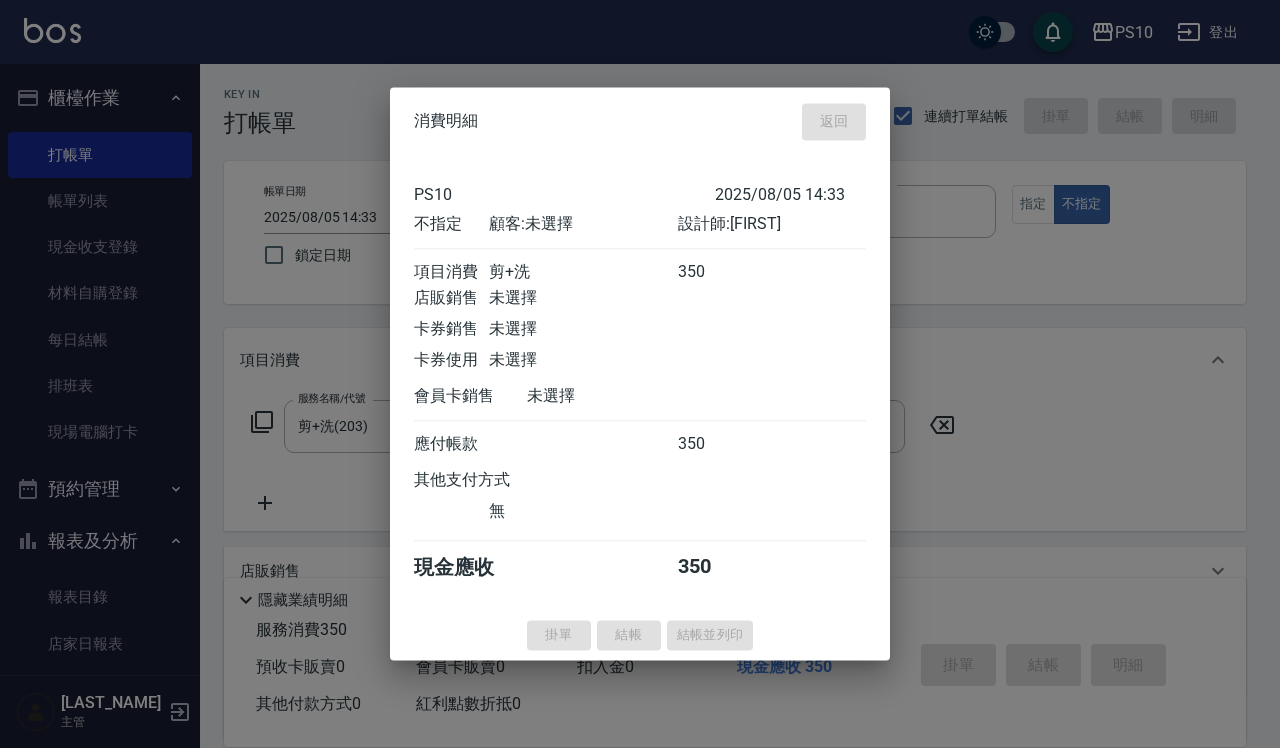 type on "2025/08/05 17:12" 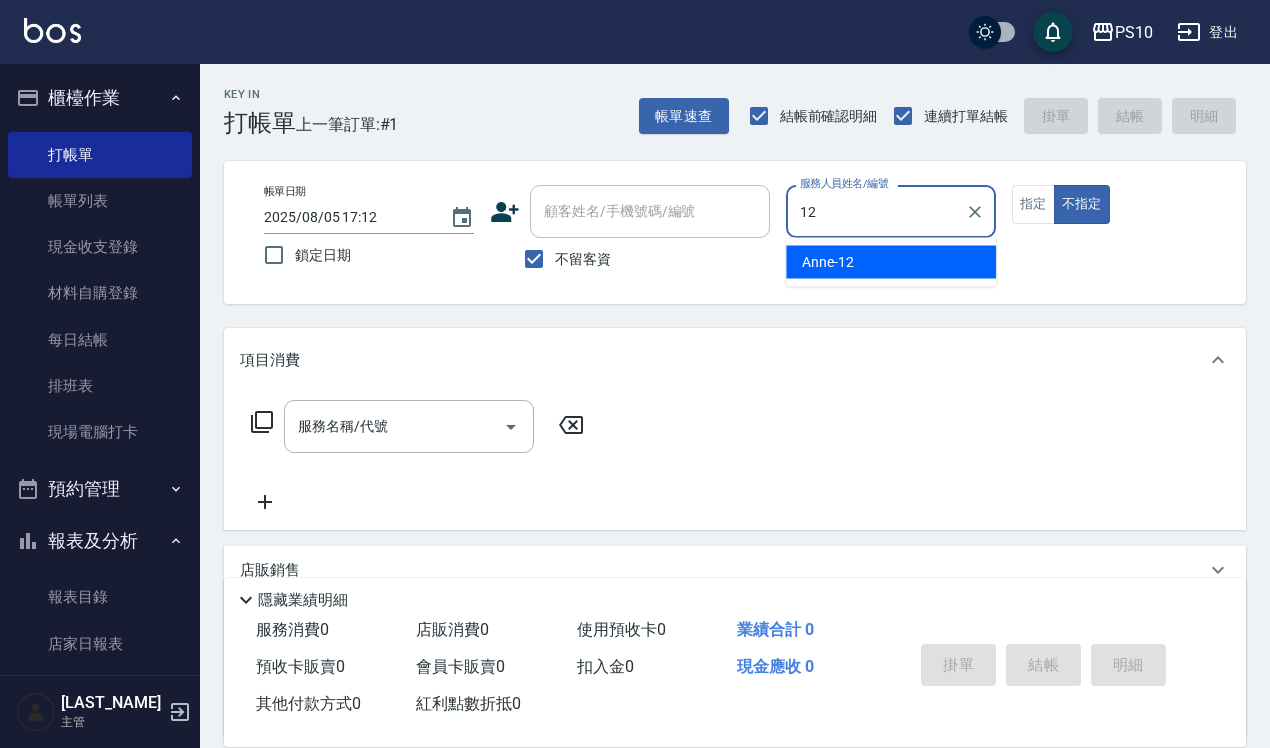 type on "Anne-12" 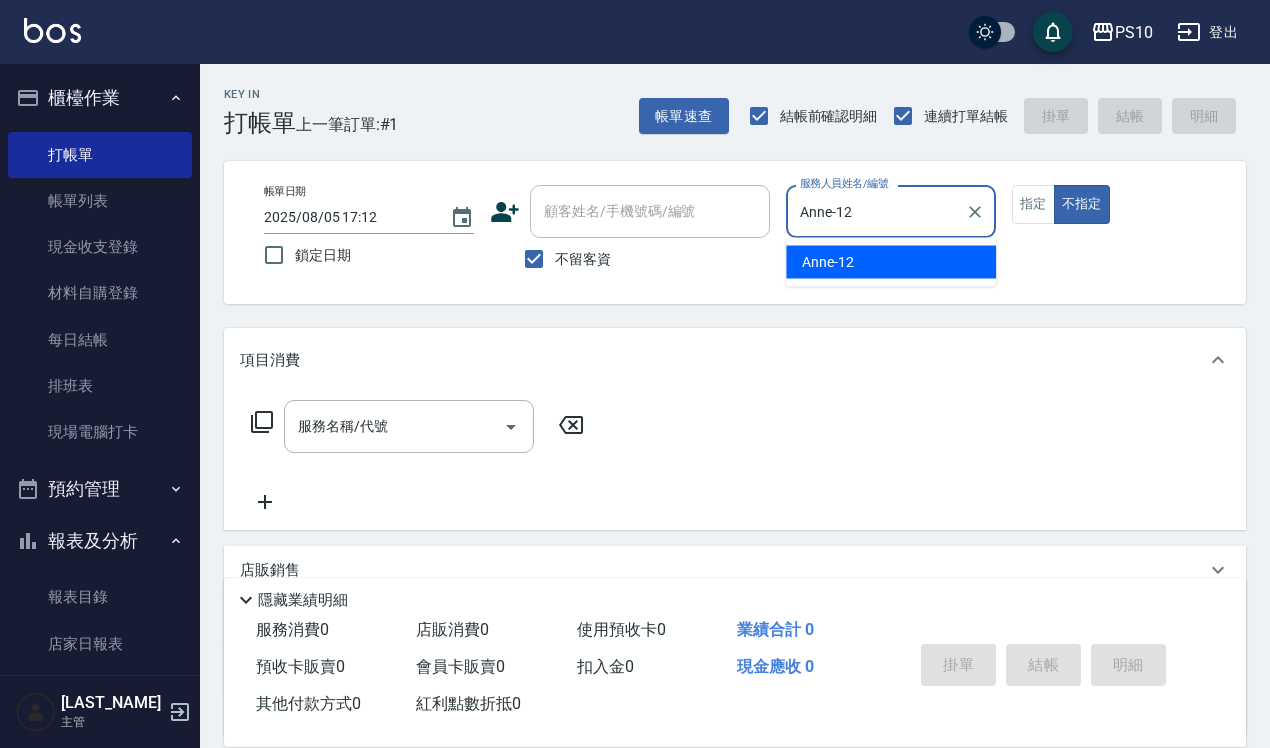 type on "false" 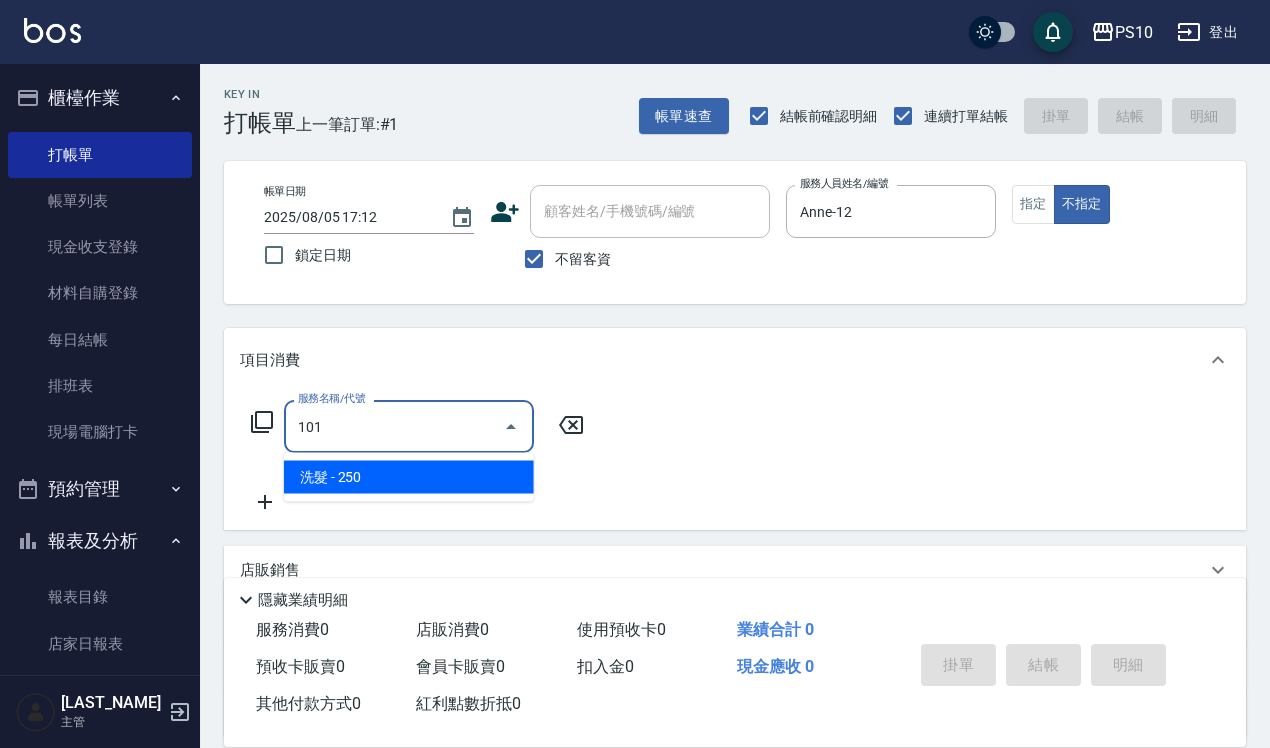 type on "洗髮(101)" 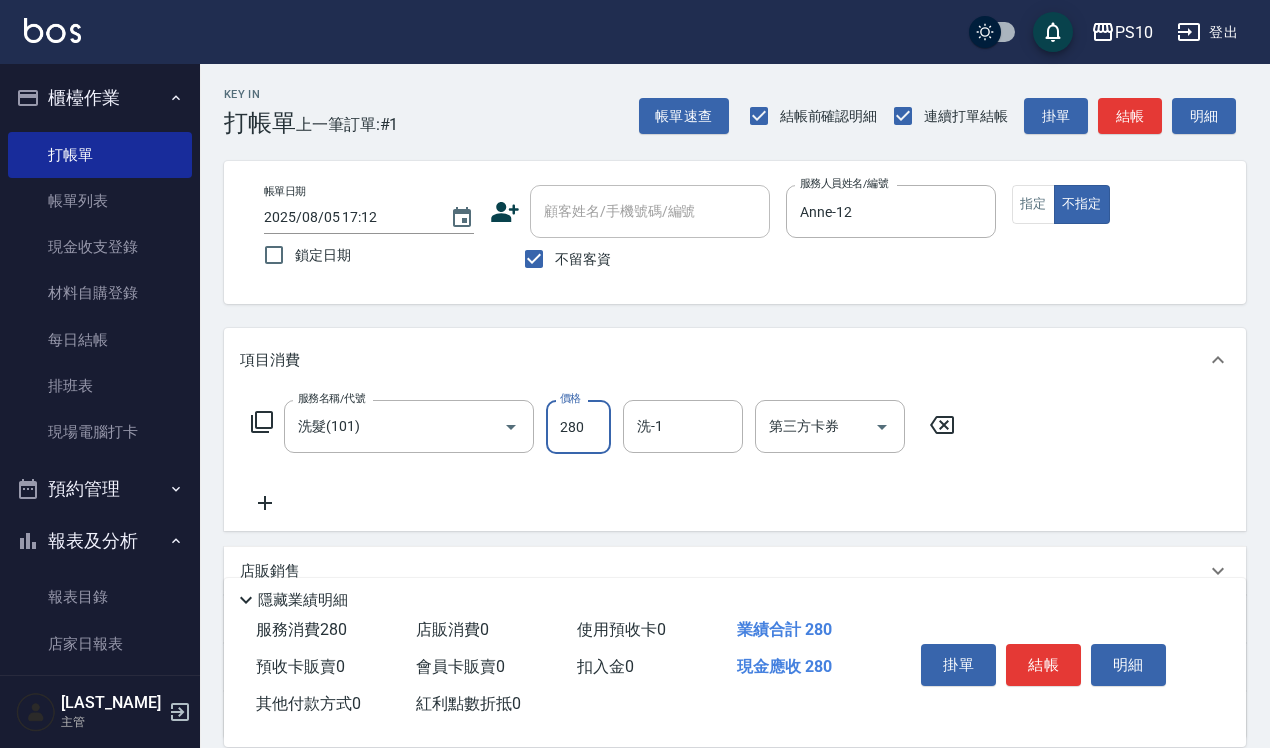 type on "280" 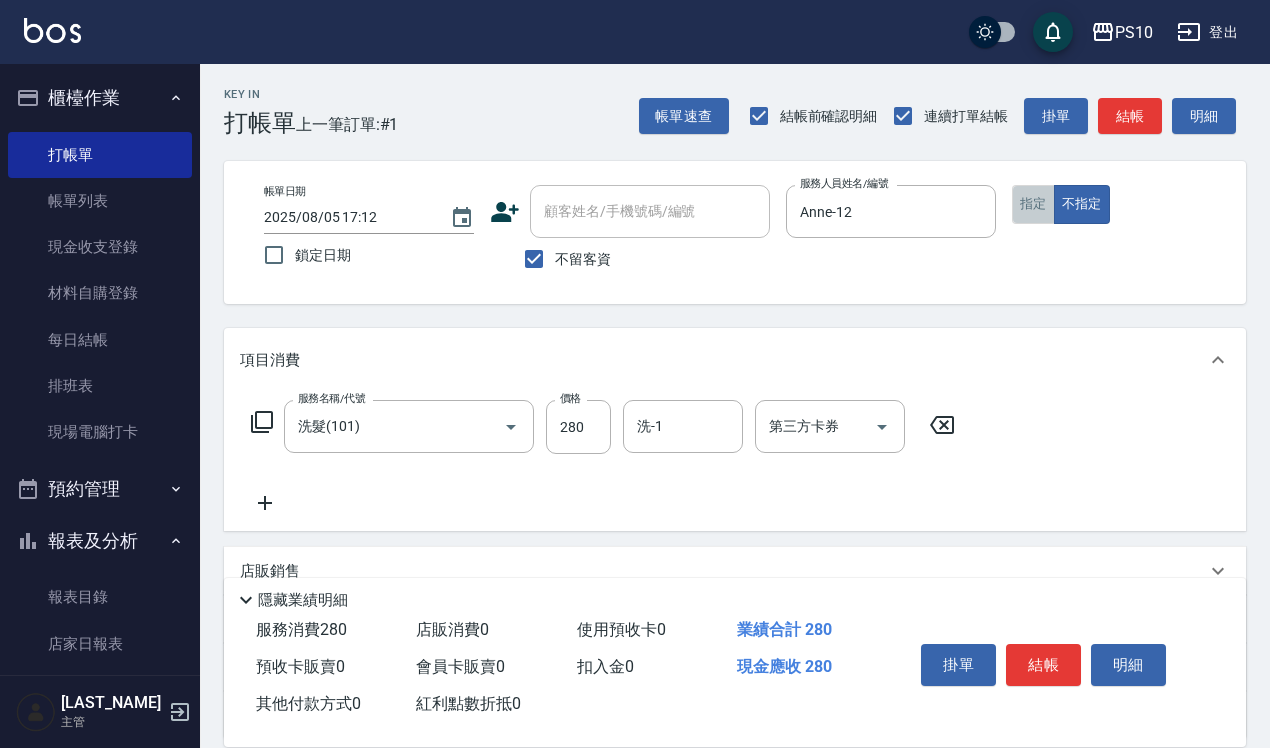 click on "指定" at bounding box center [1033, 204] 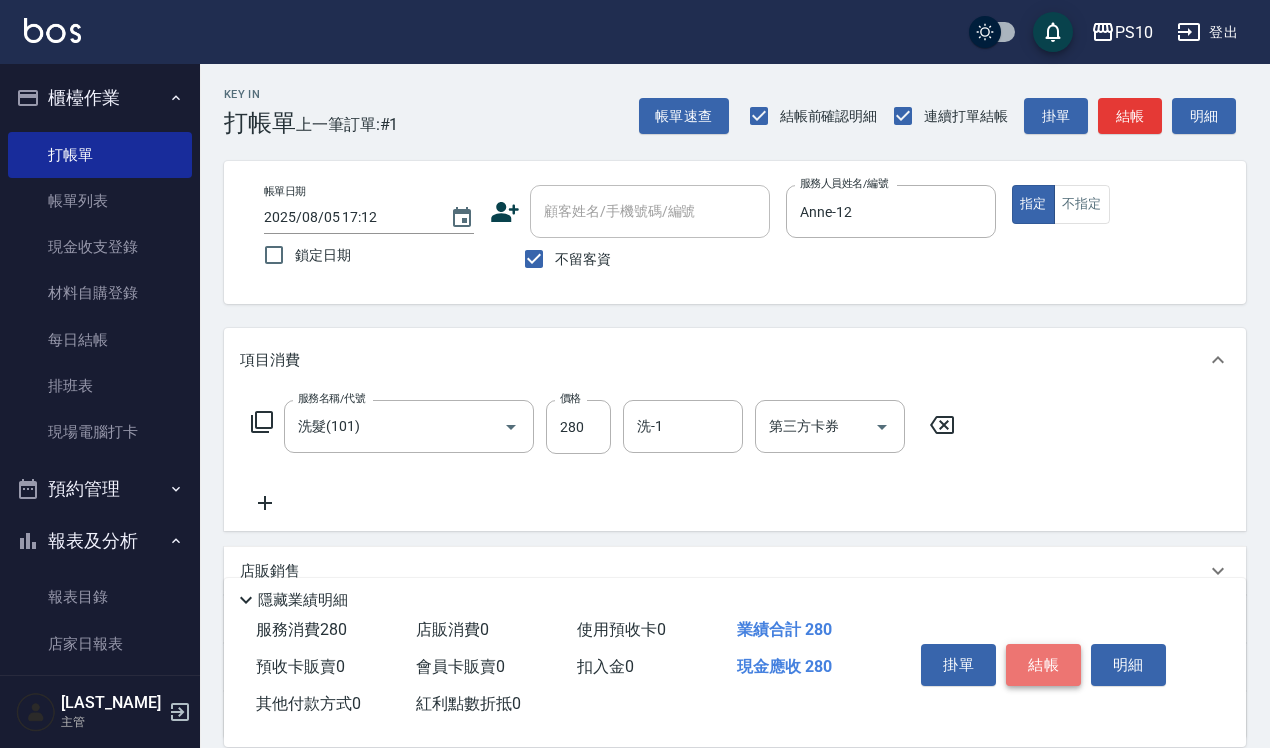 click on "結帳" at bounding box center [1043, 665] 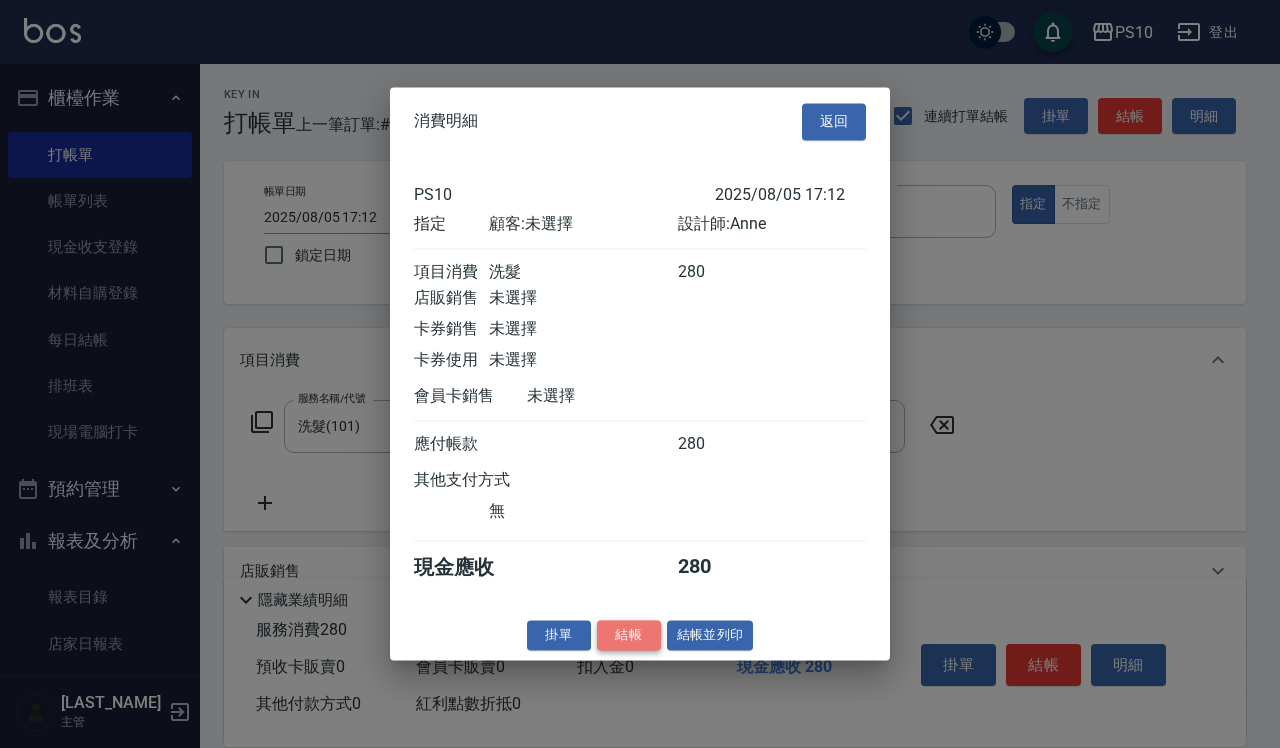 click on "結帳" at bounding box center (629, 635) 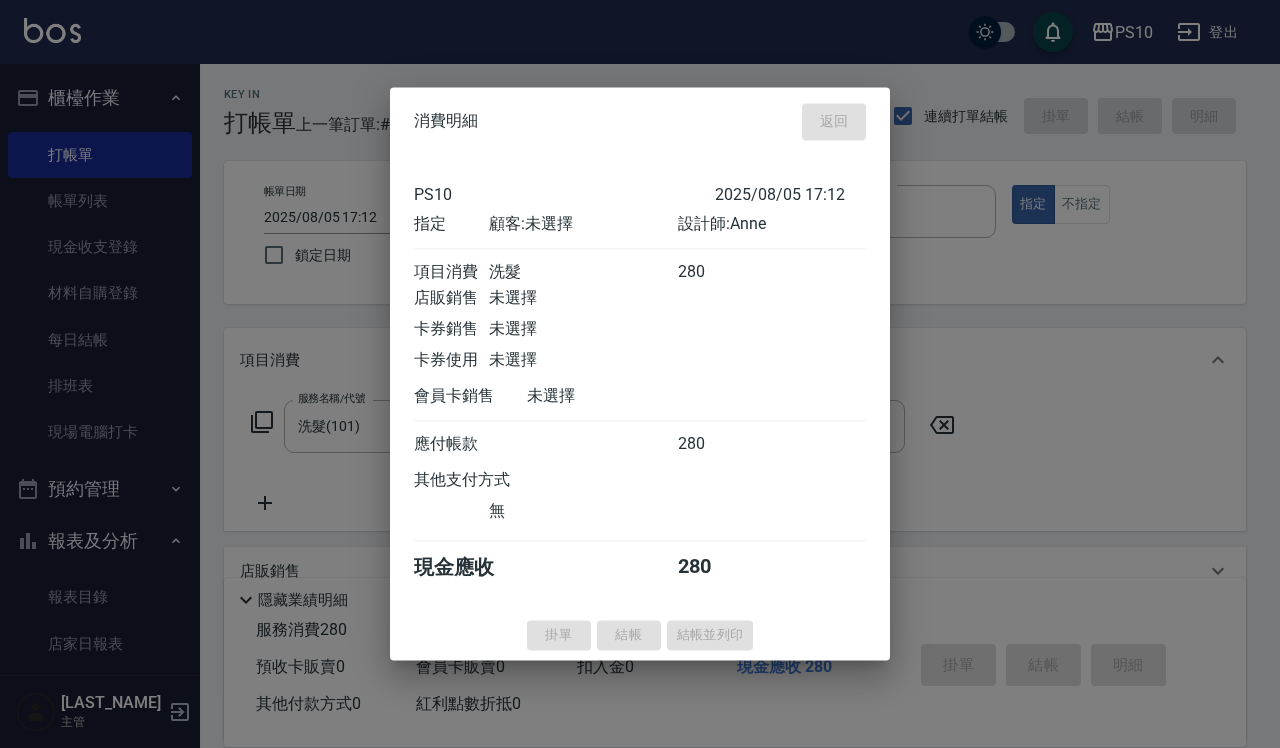 type on "2025/08/05 17:13" 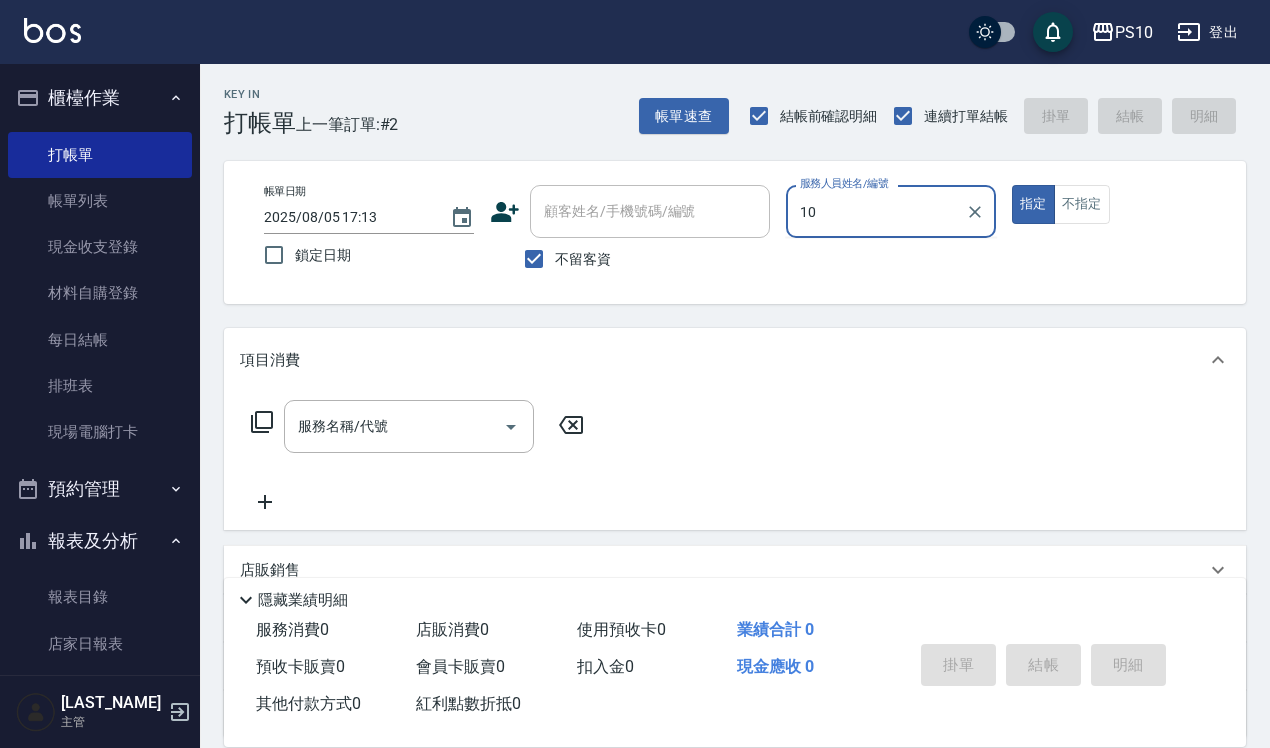 type on "MeiMei-10" 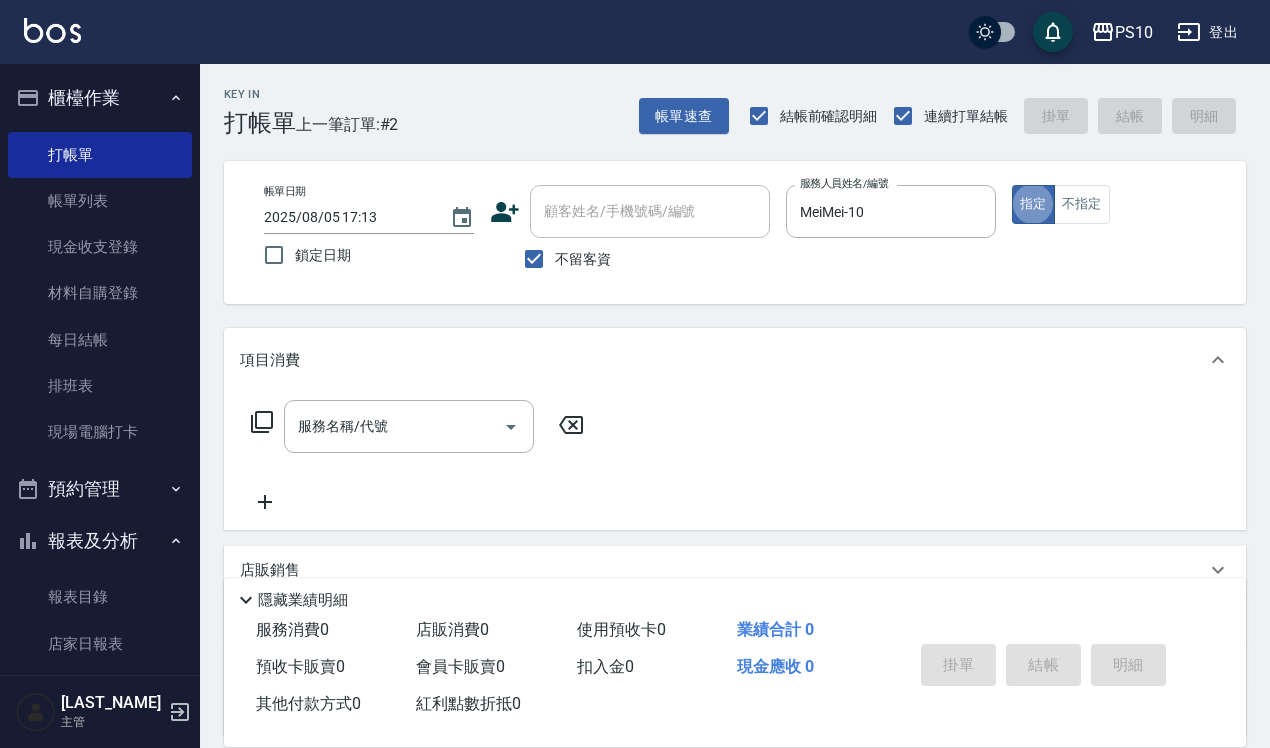 type on "true" 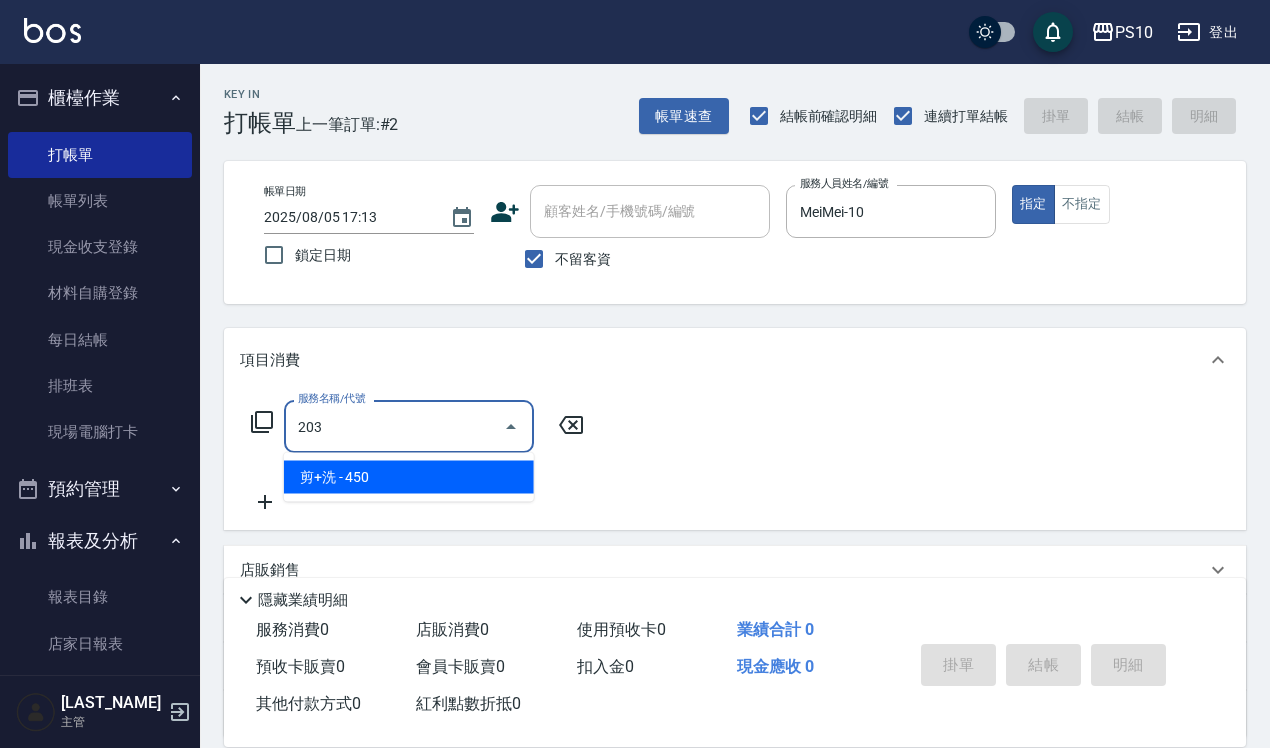 type on "剪+洗(203)" 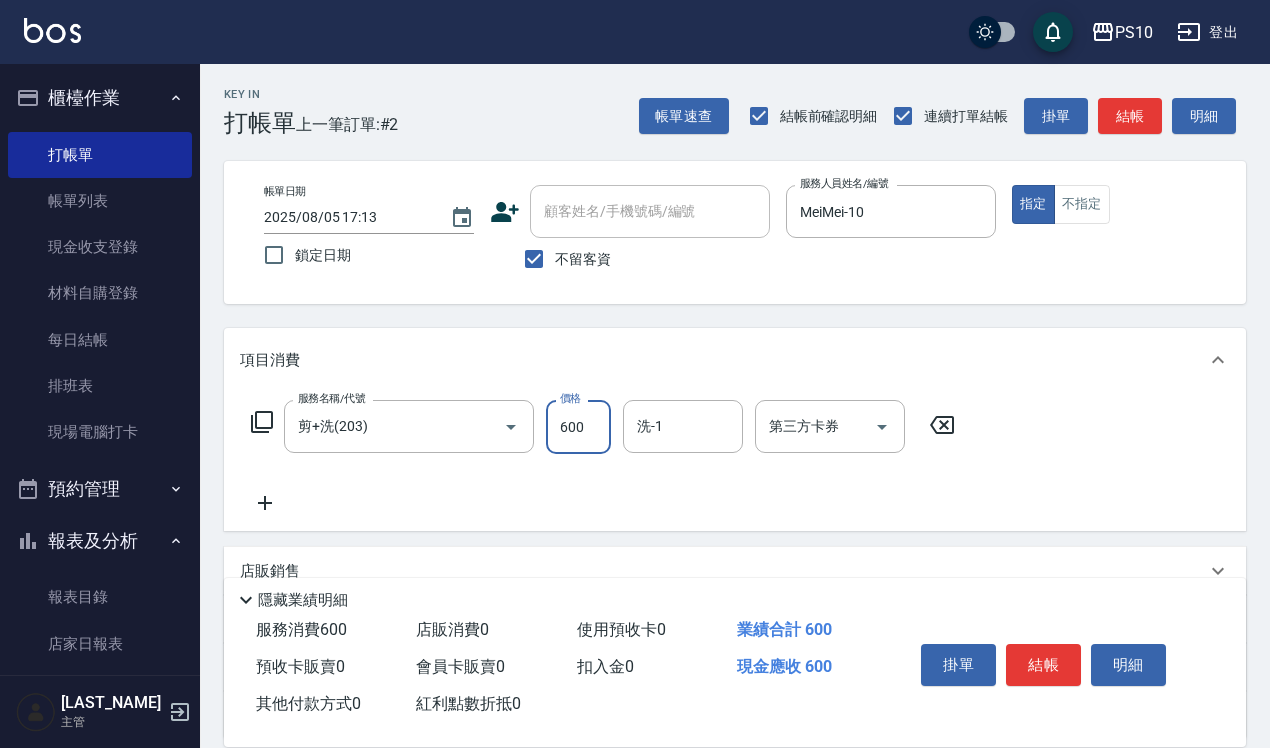 type on "600" 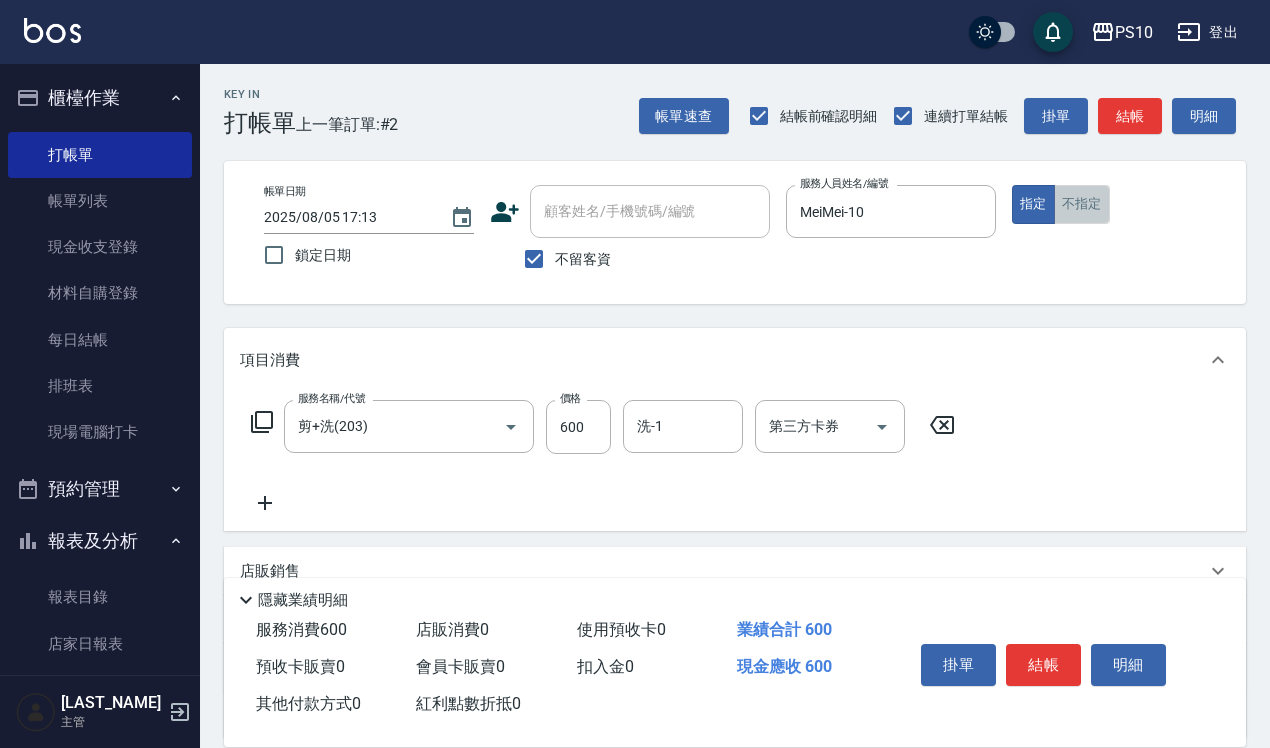 click on "不指定" at bounding box center [1082, 204] 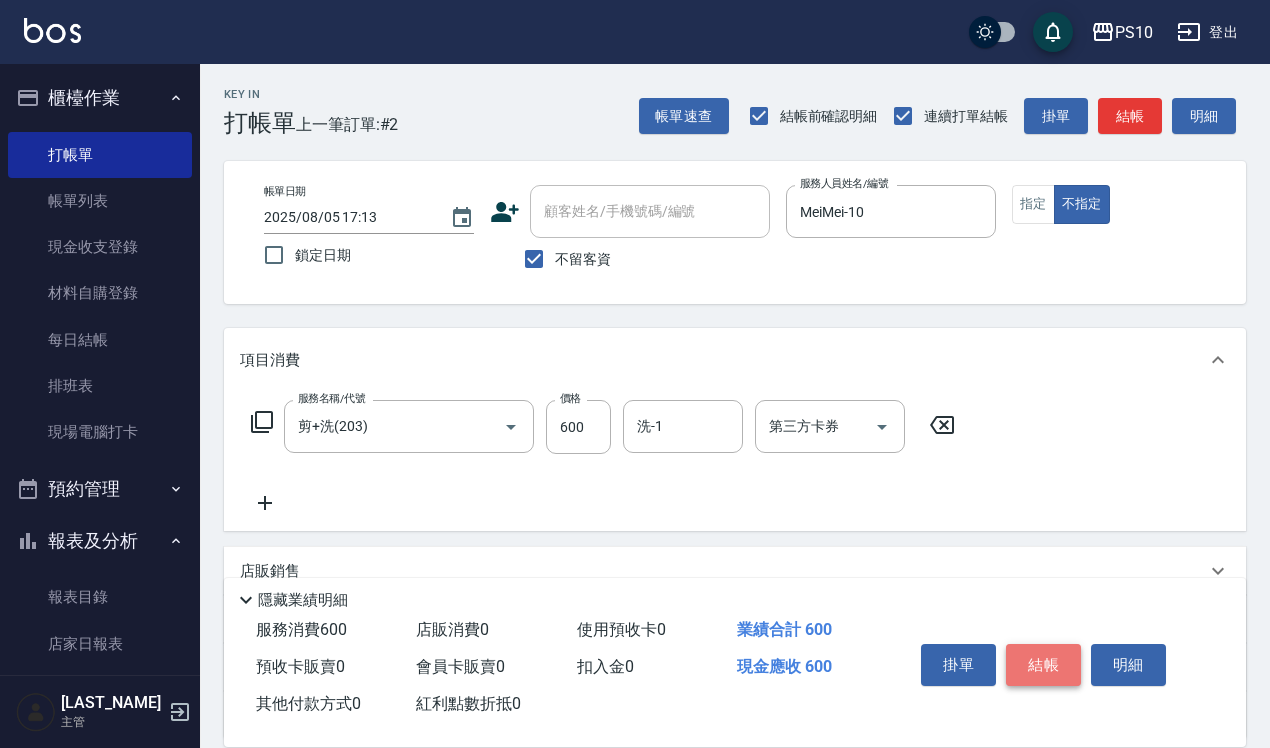 click on "結帳" at bounding box center [1043, 665] 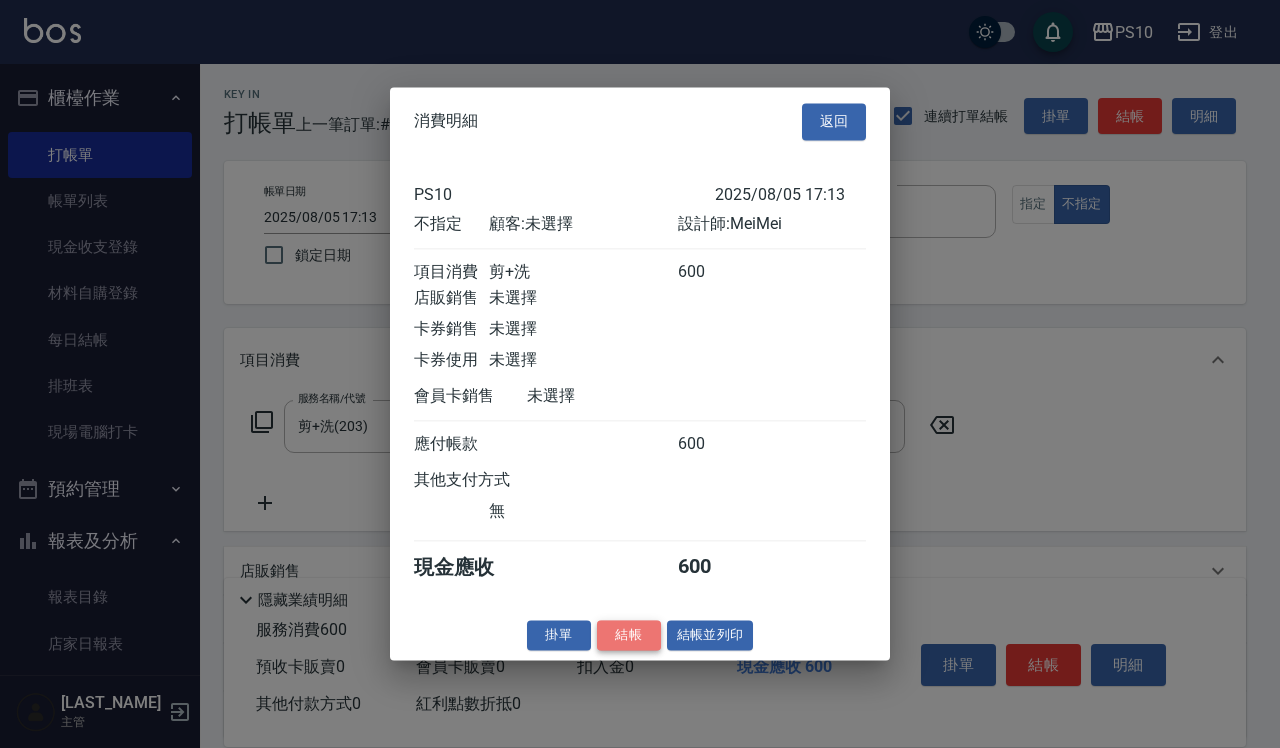 click on "結帳" at bounding box center [629, 635] 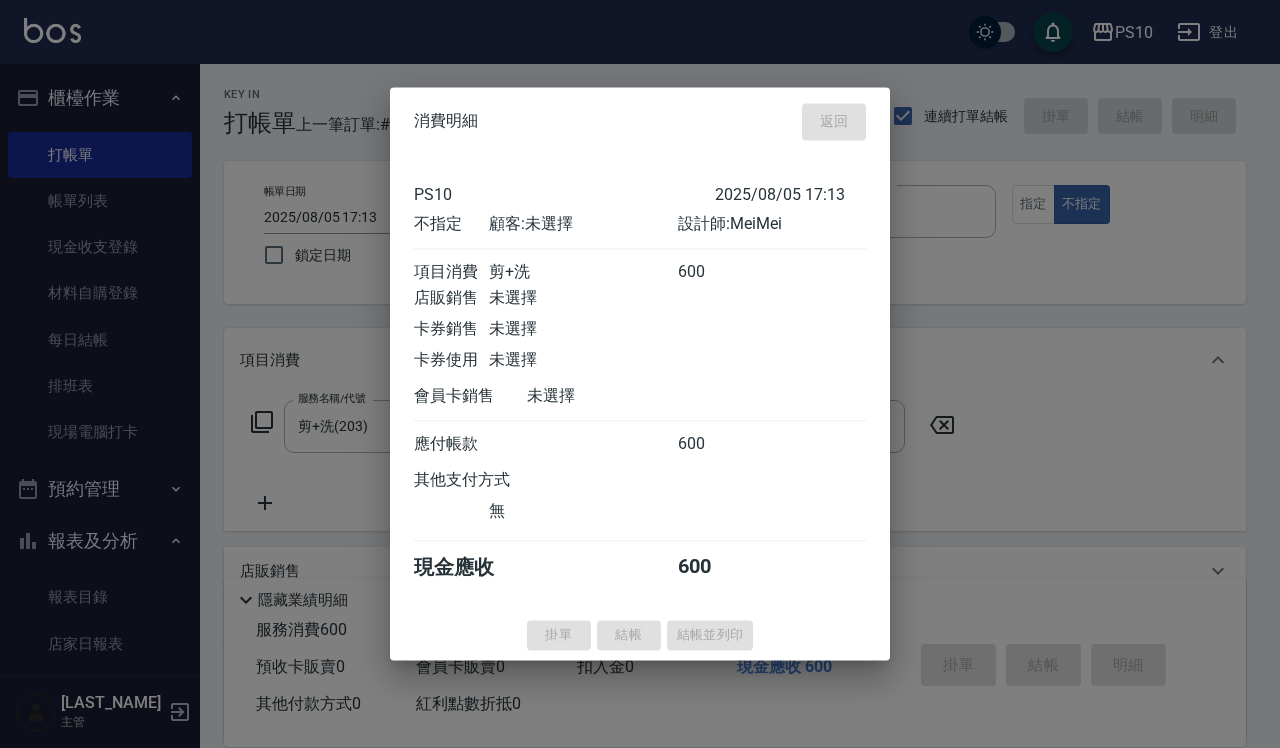type on "2025/08/05 17:14" 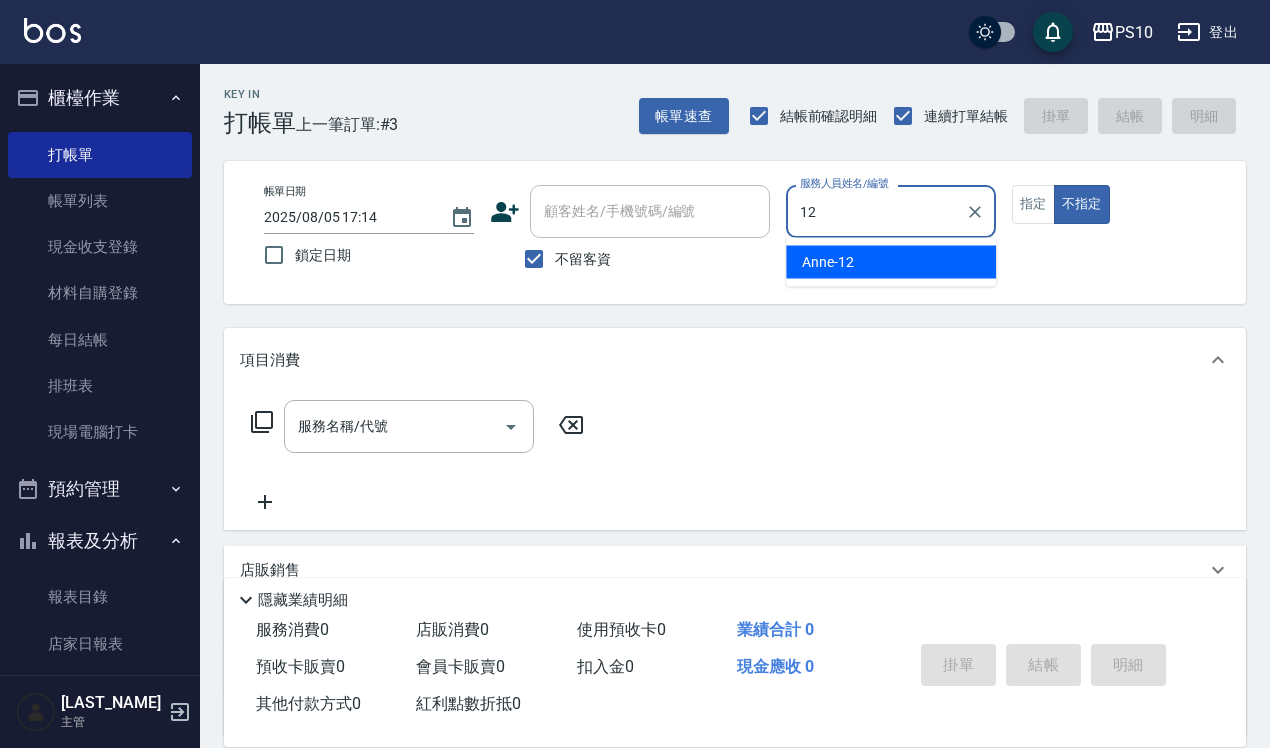 type on "Anne-12" 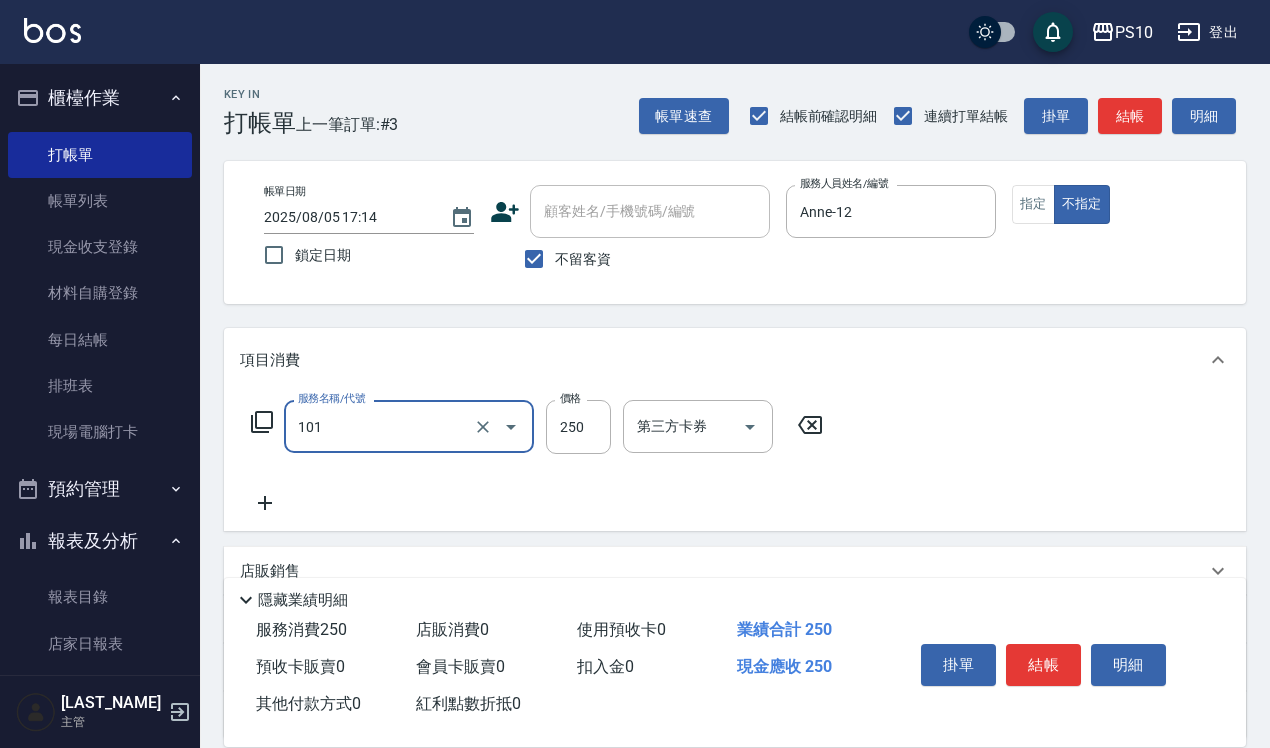 type on "洗髮(101)" 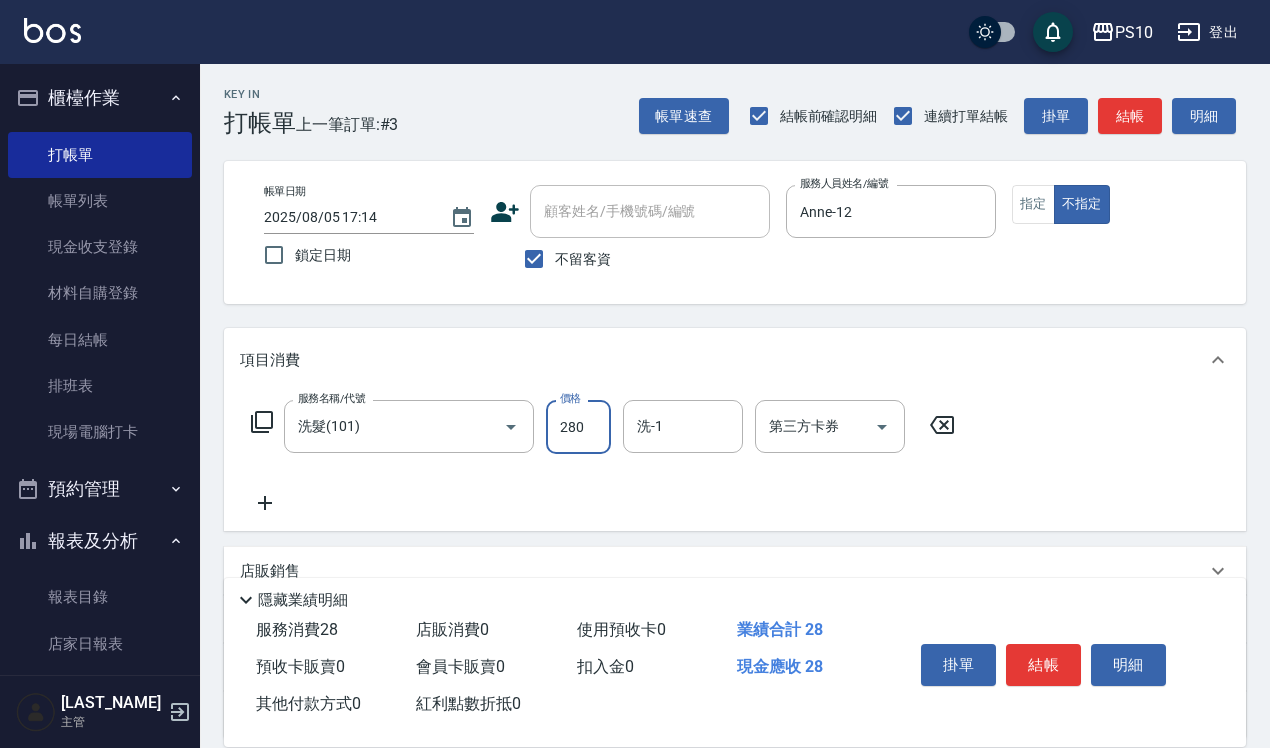 type on "280" 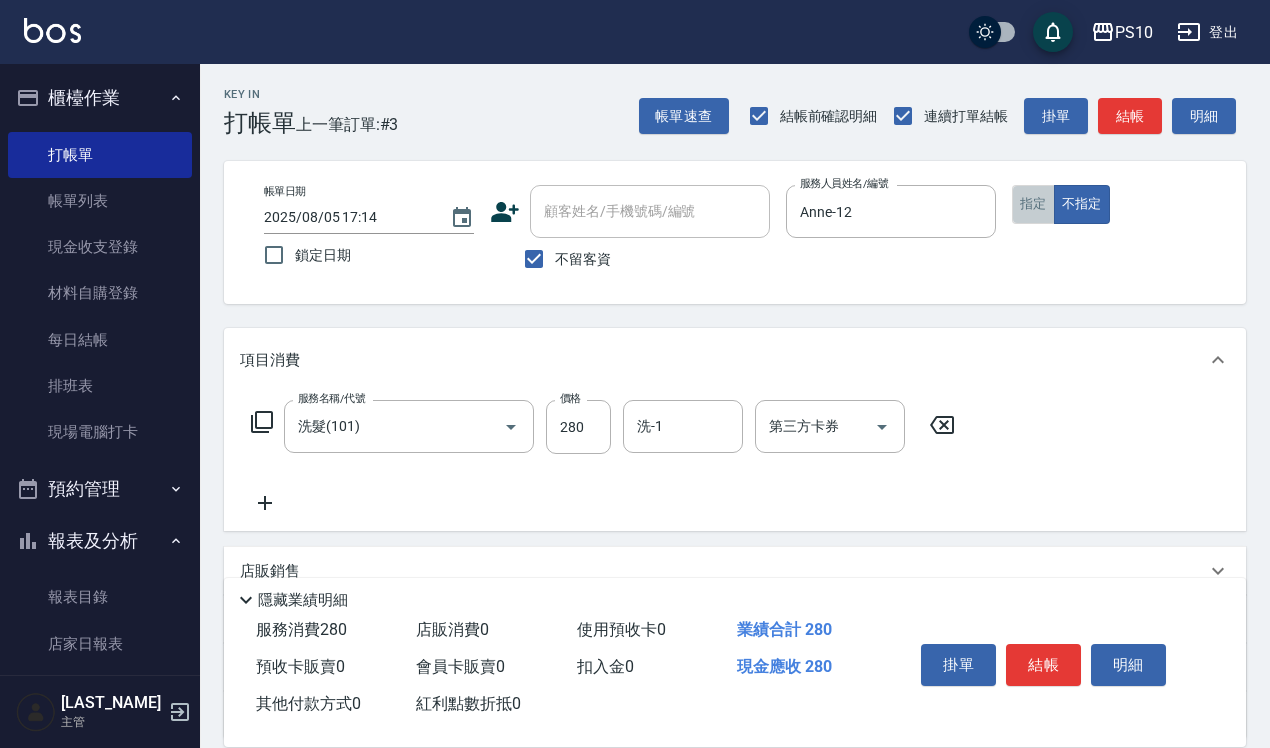 click on "指定" at bounding box center [1033, 204] 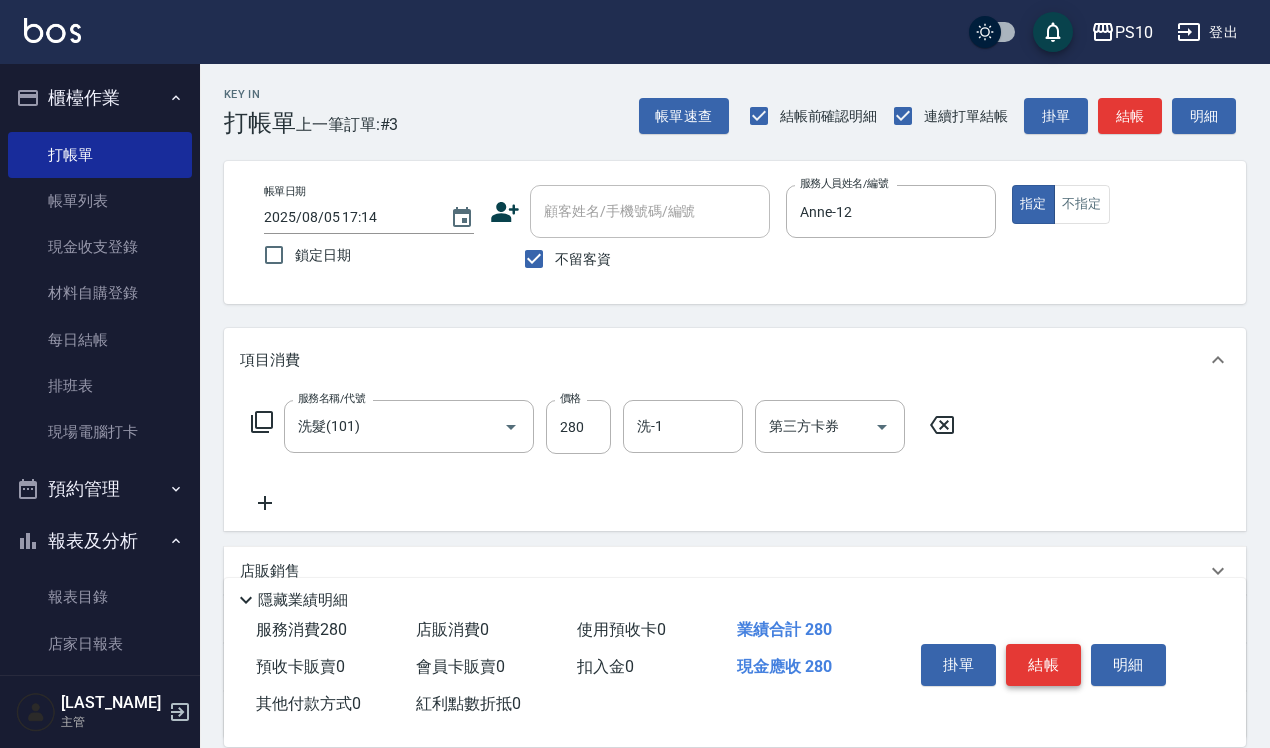 click on "結帳" at bounding box center [1043, 665] 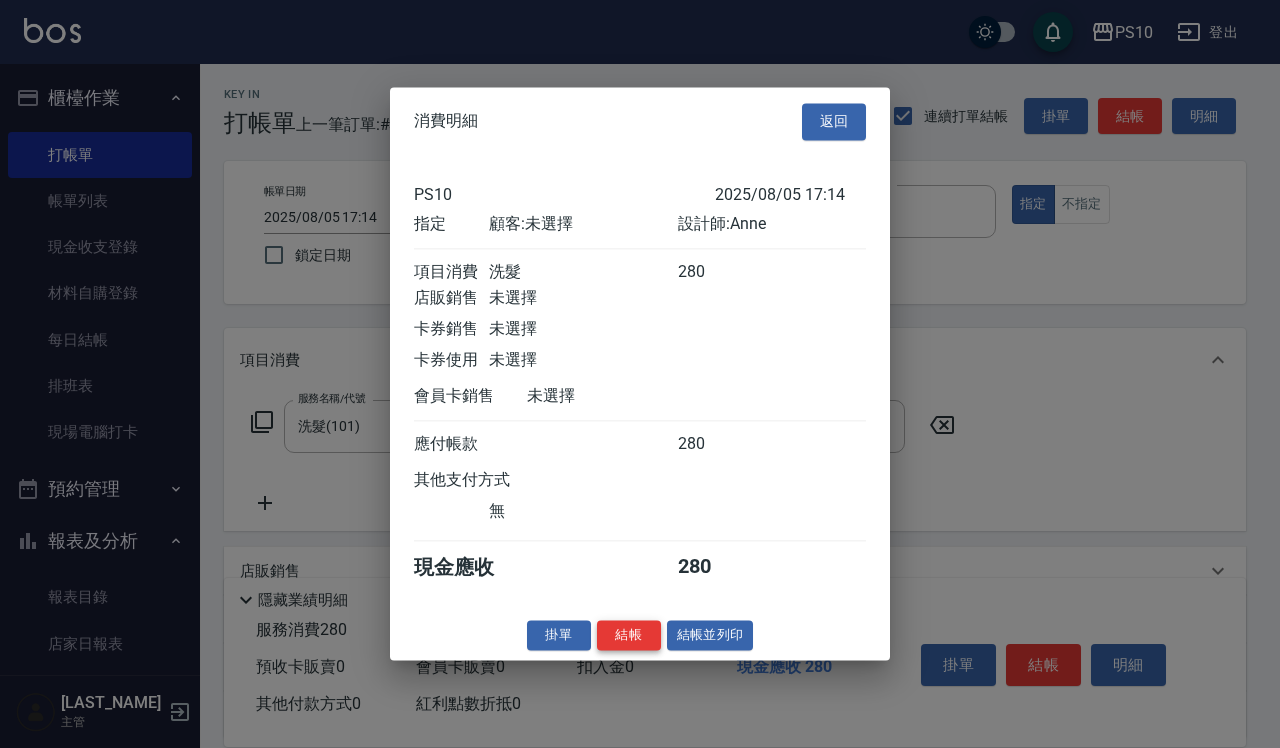 click on "結帳" at bounding box center (629, 635) 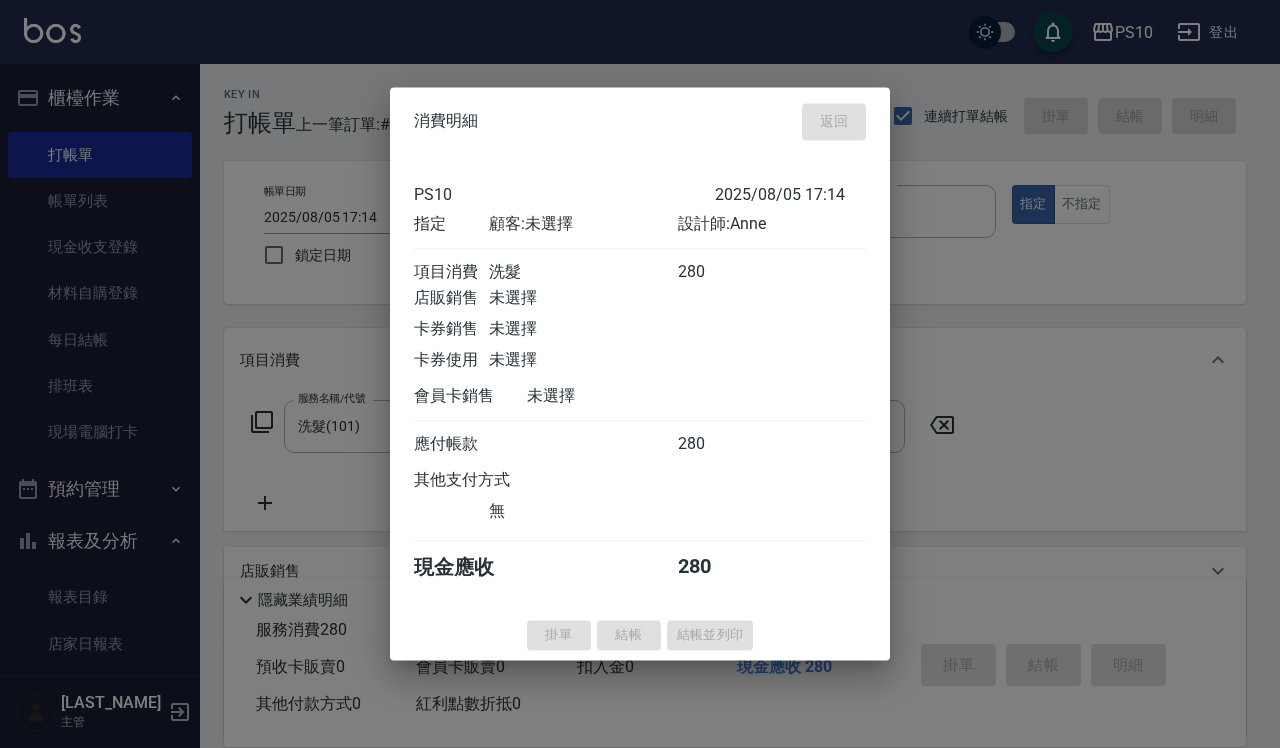 type 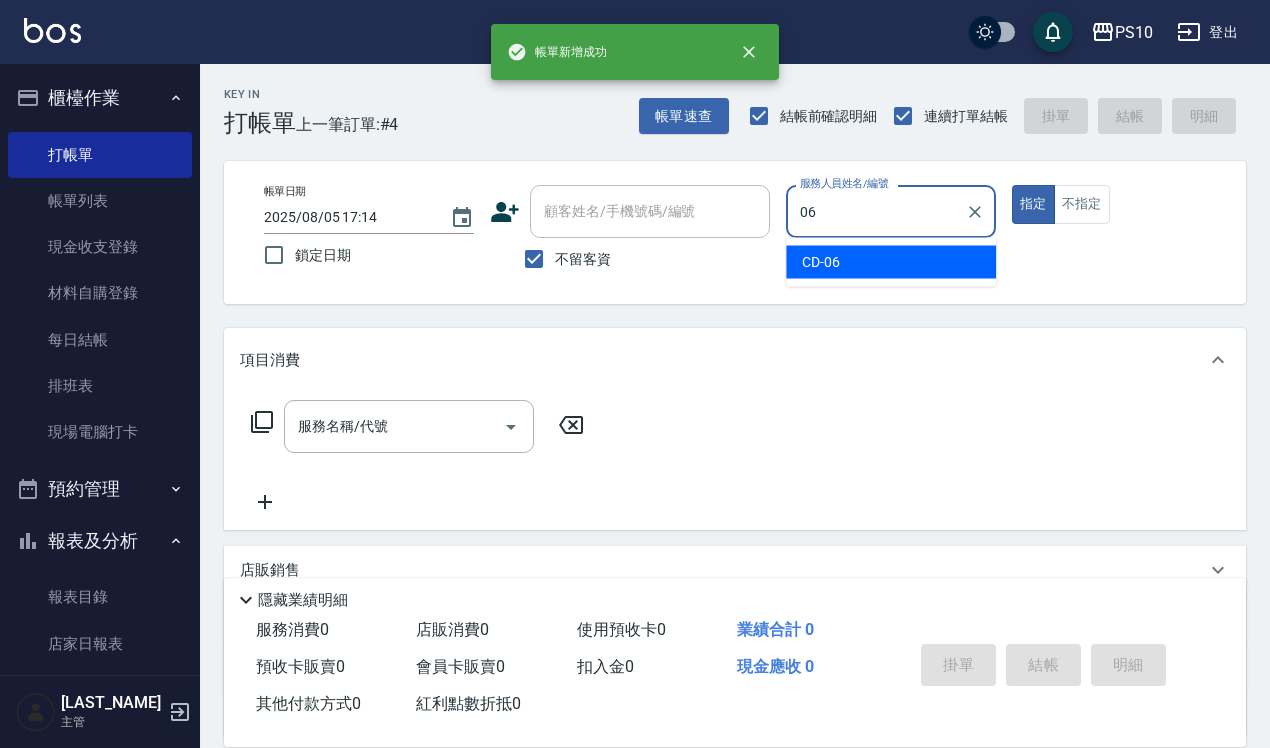 type on "CD-06" 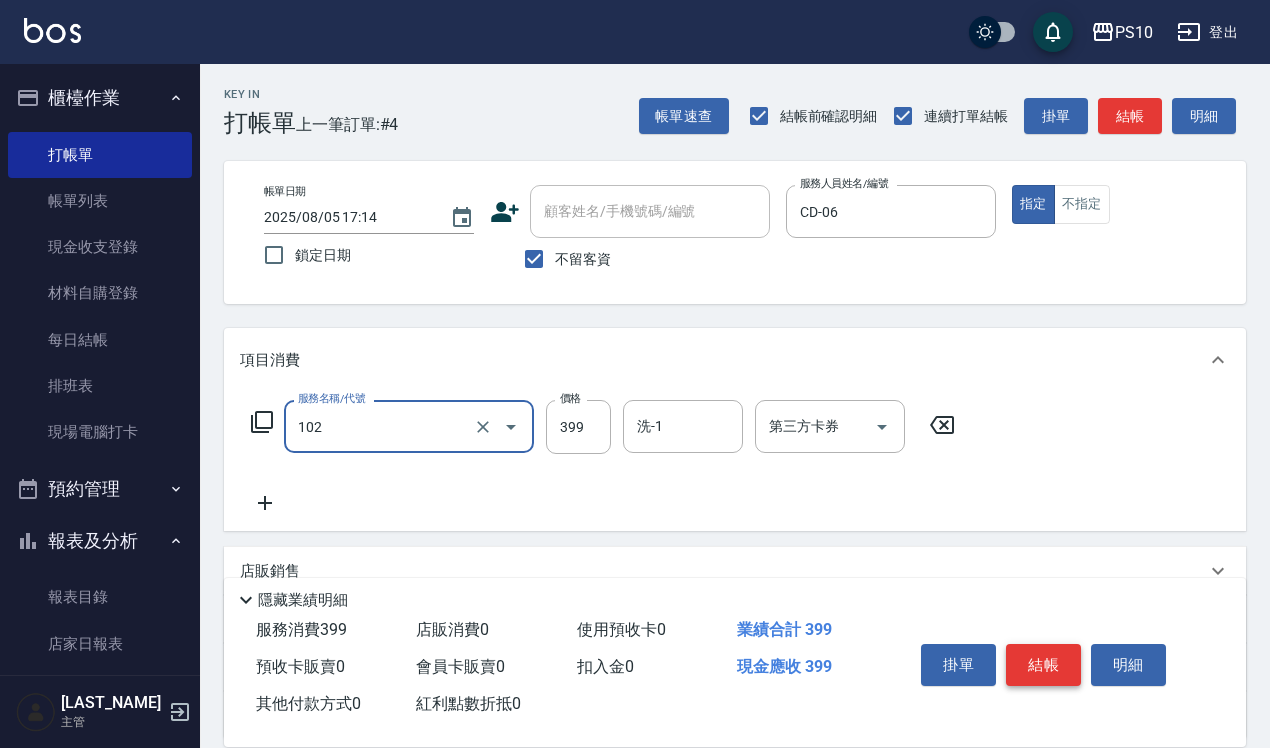 type on "SPA洗髮399(102)" 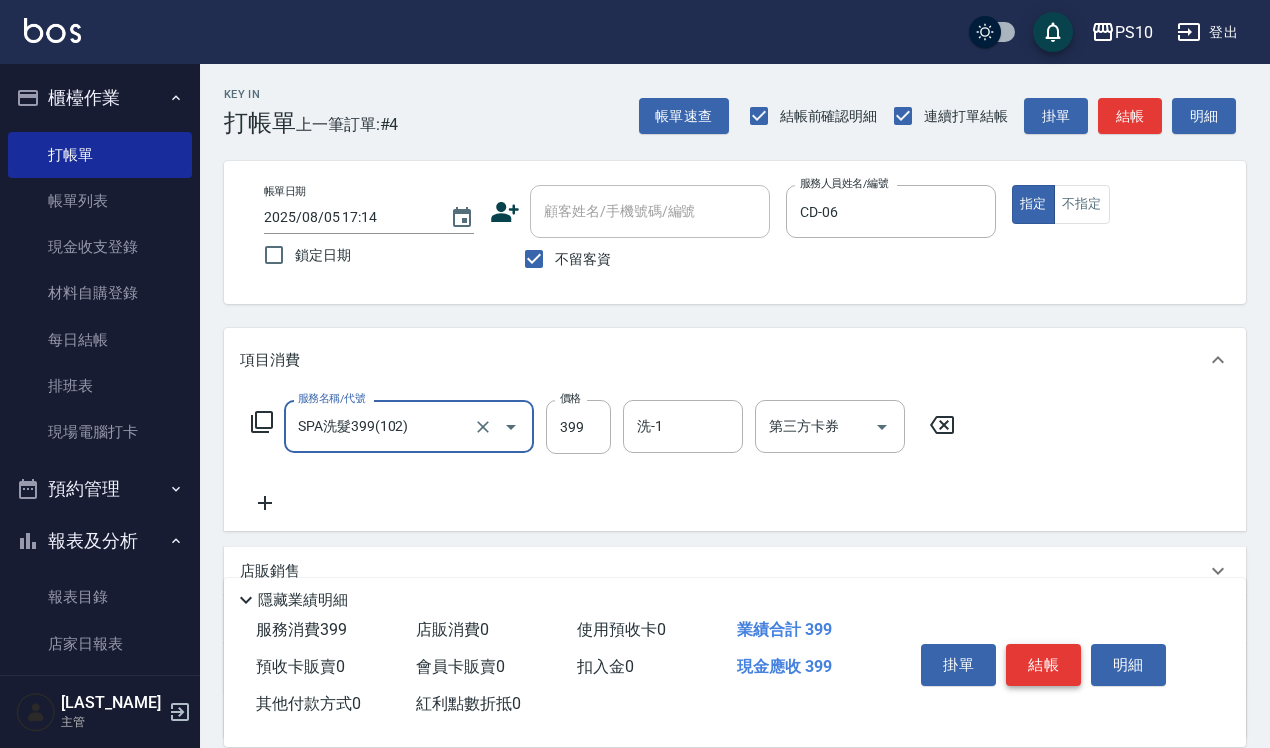 click on "結帳" at bounding box center [1043, 665] 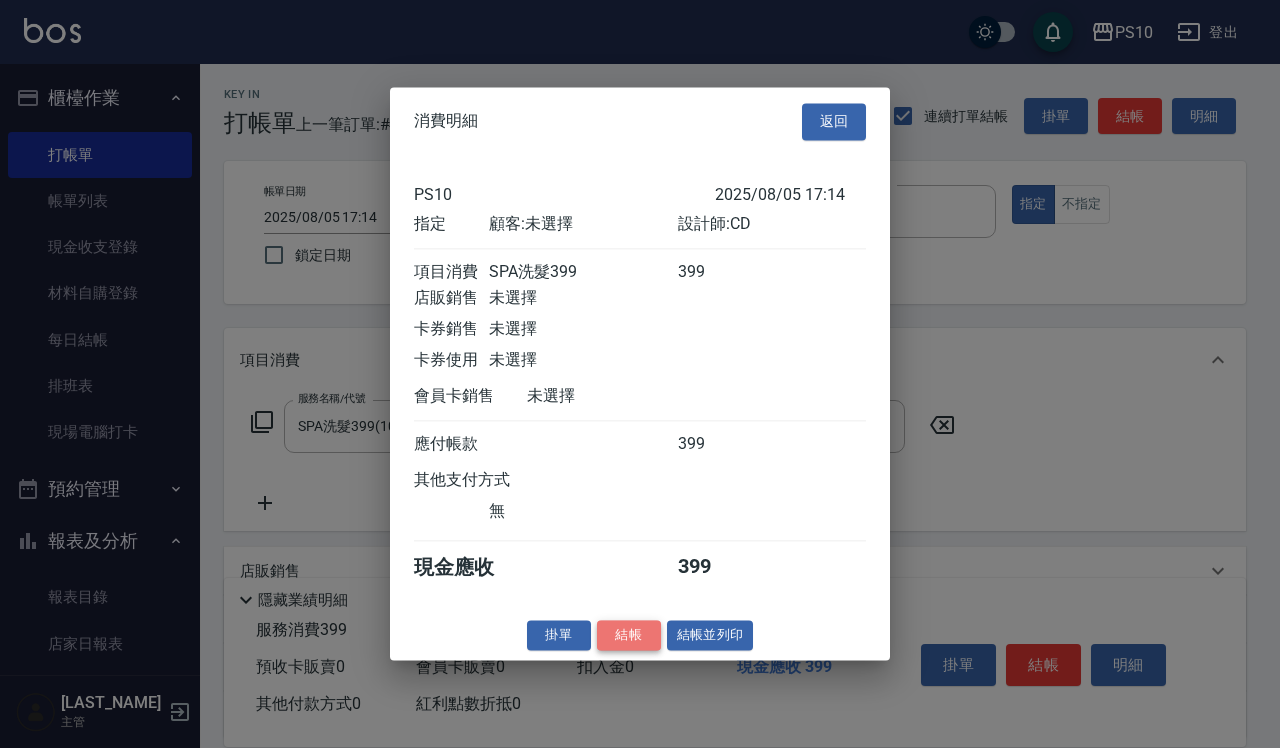 click on "結帳" at bounding box center (629, 635) 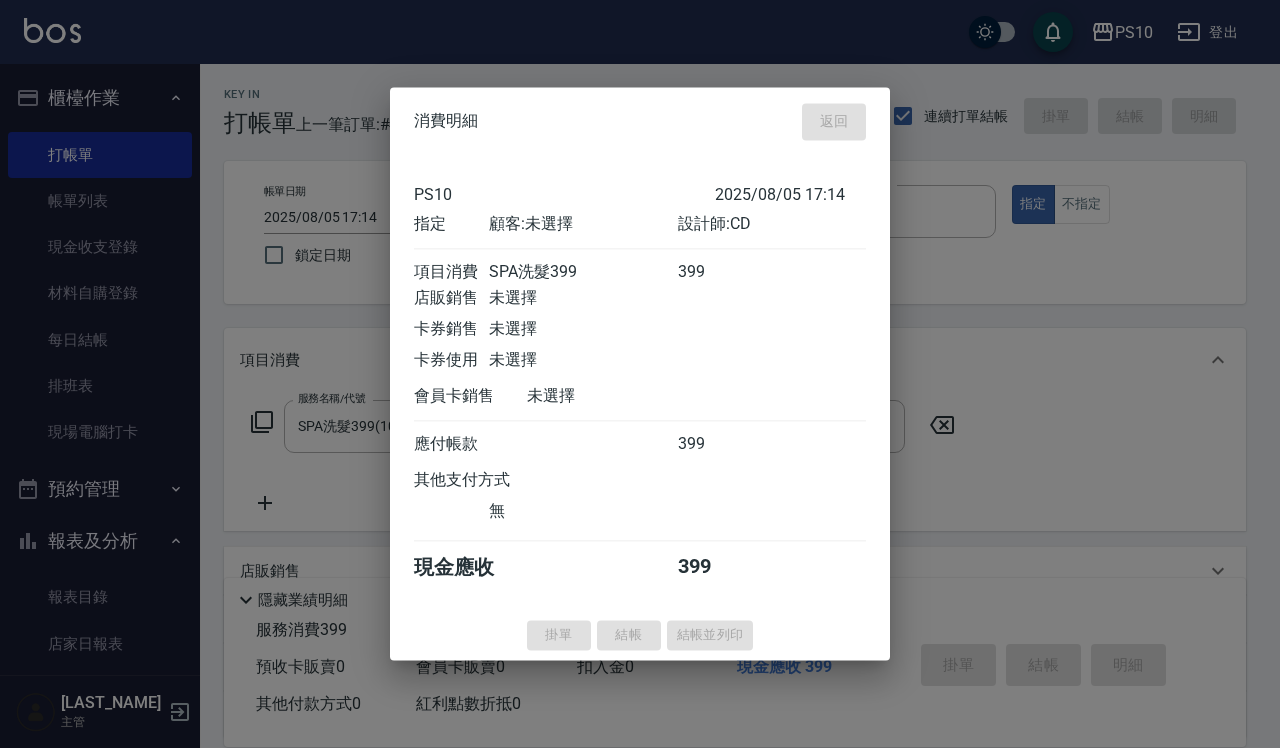 type 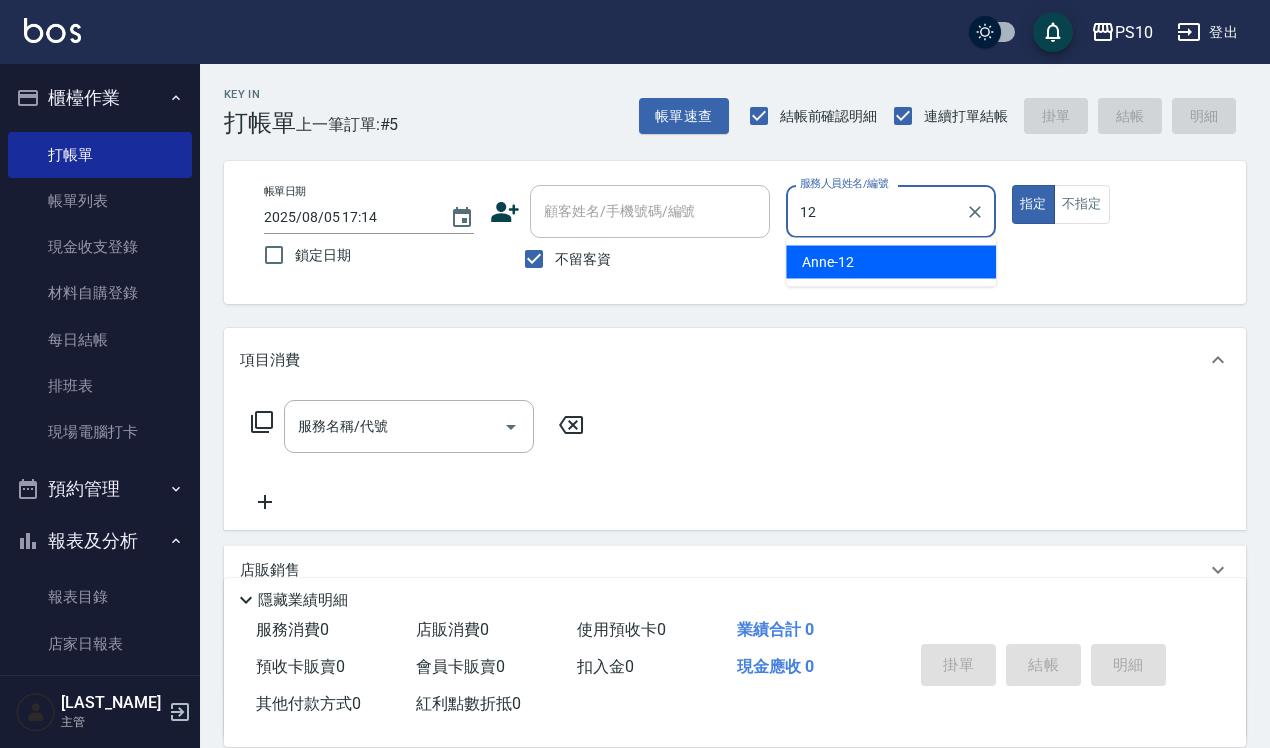 type on "Anne-12" 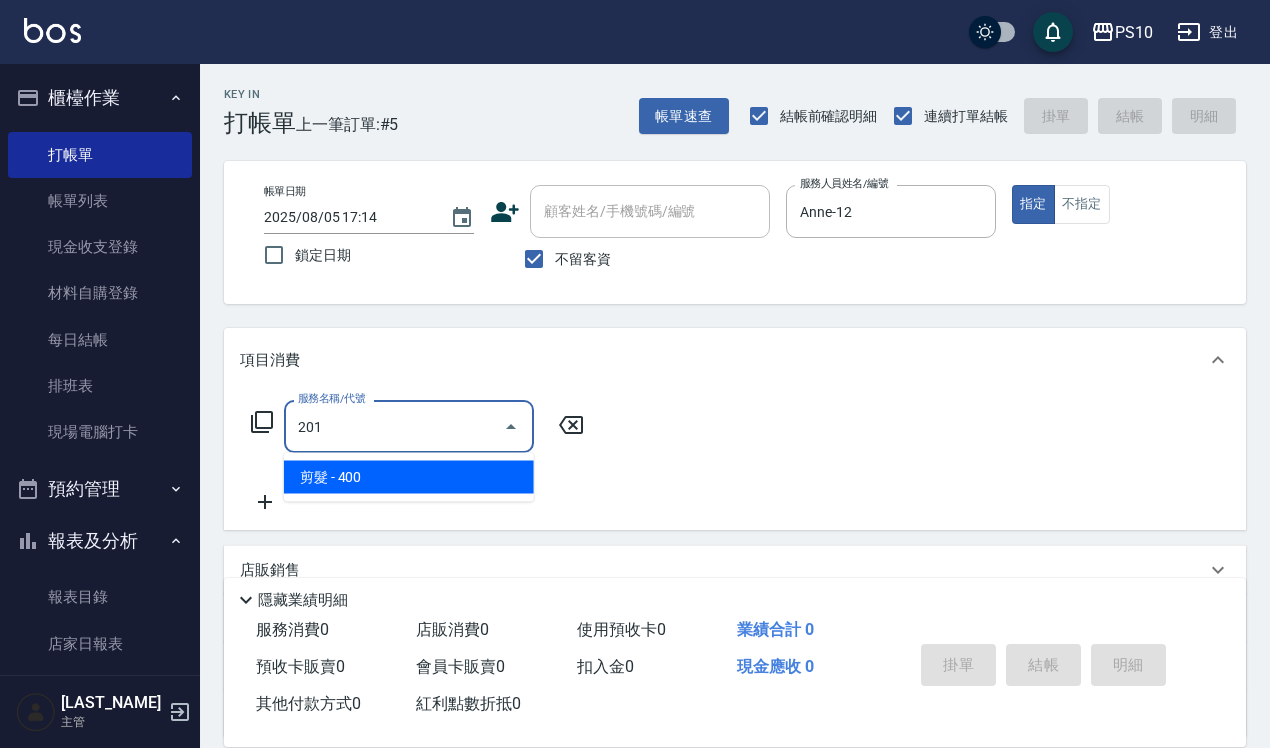 type on "剪髮(201)" 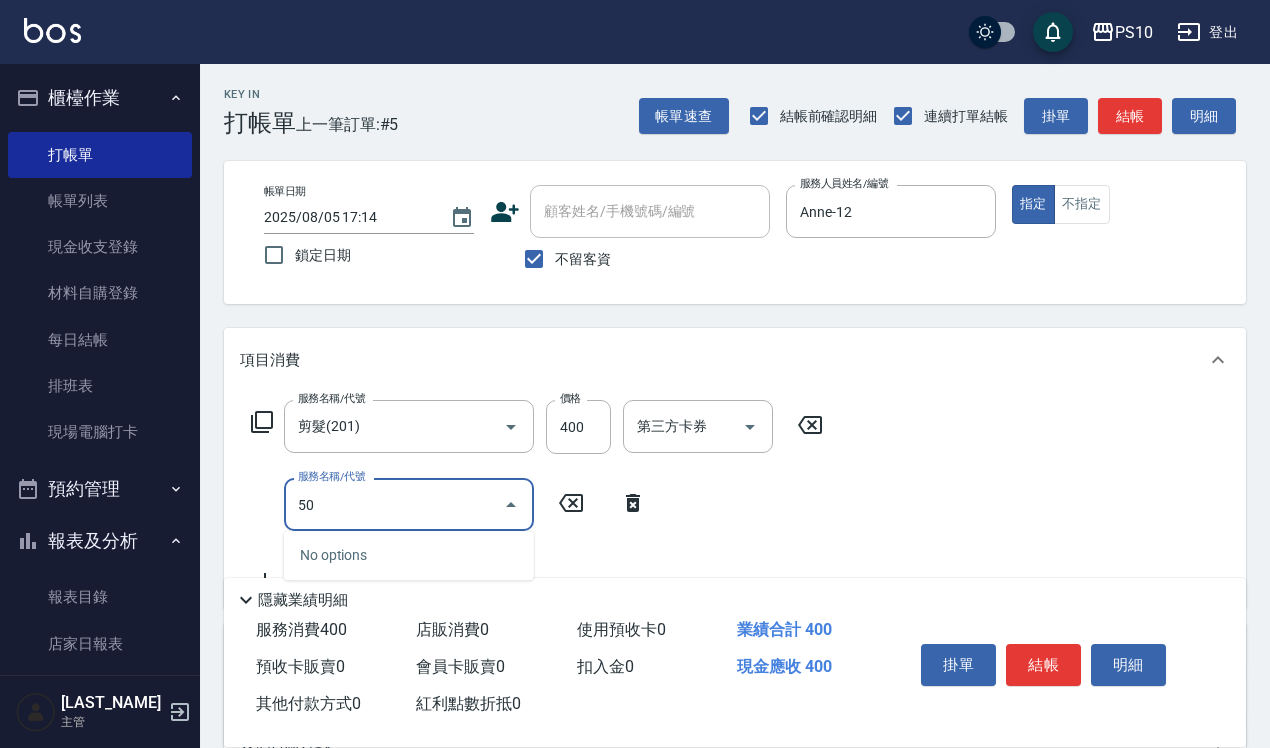 type on "5" 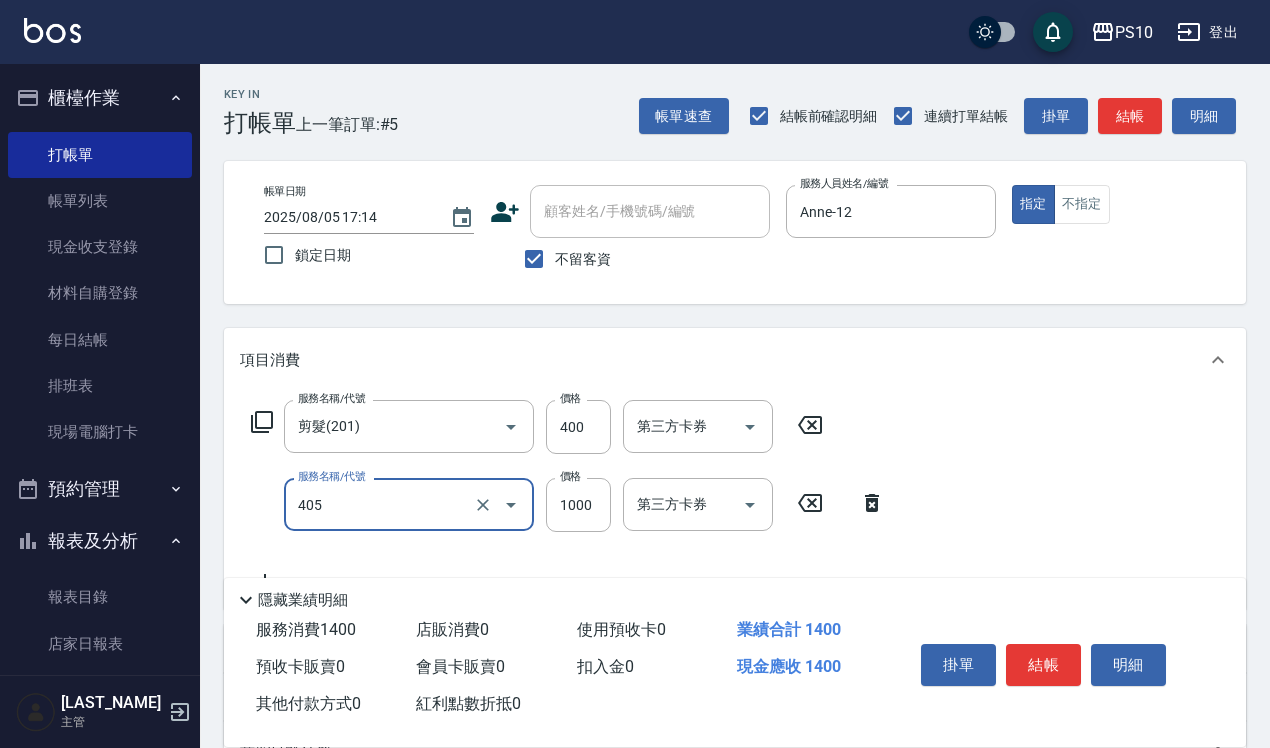 type on "挑染(405)" 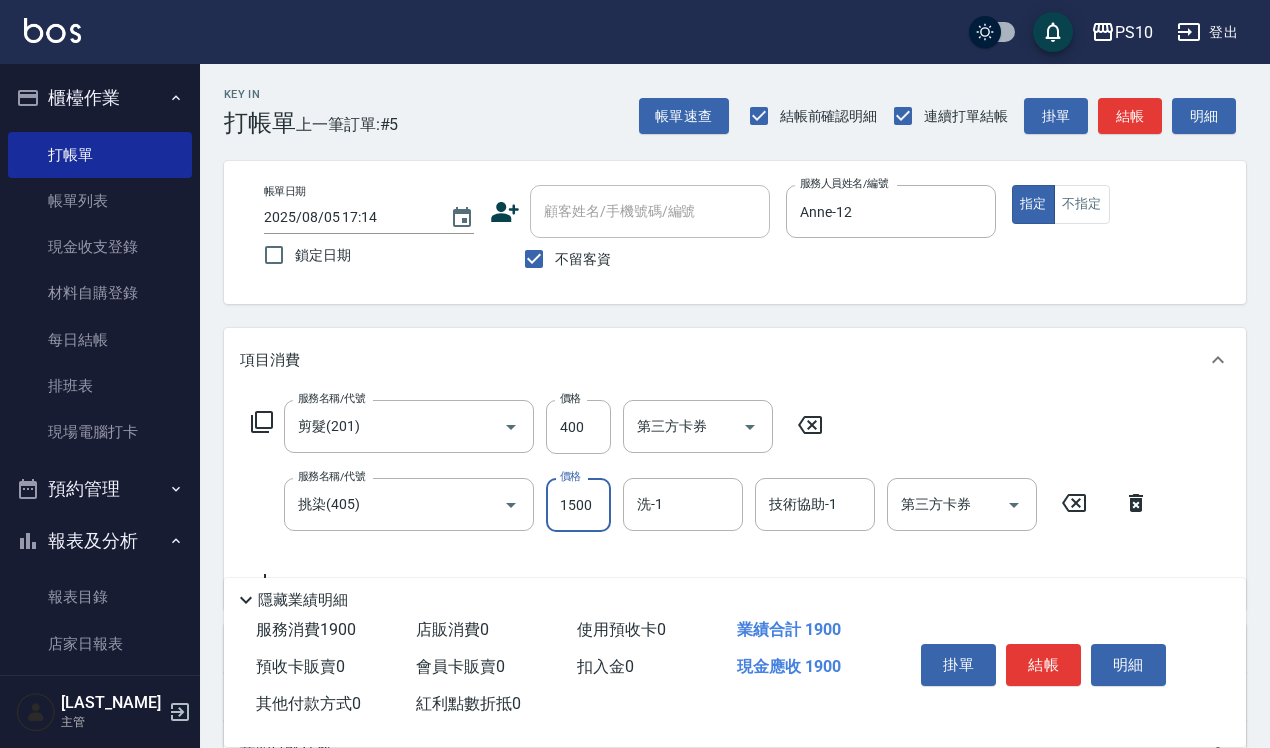 type on "1500" 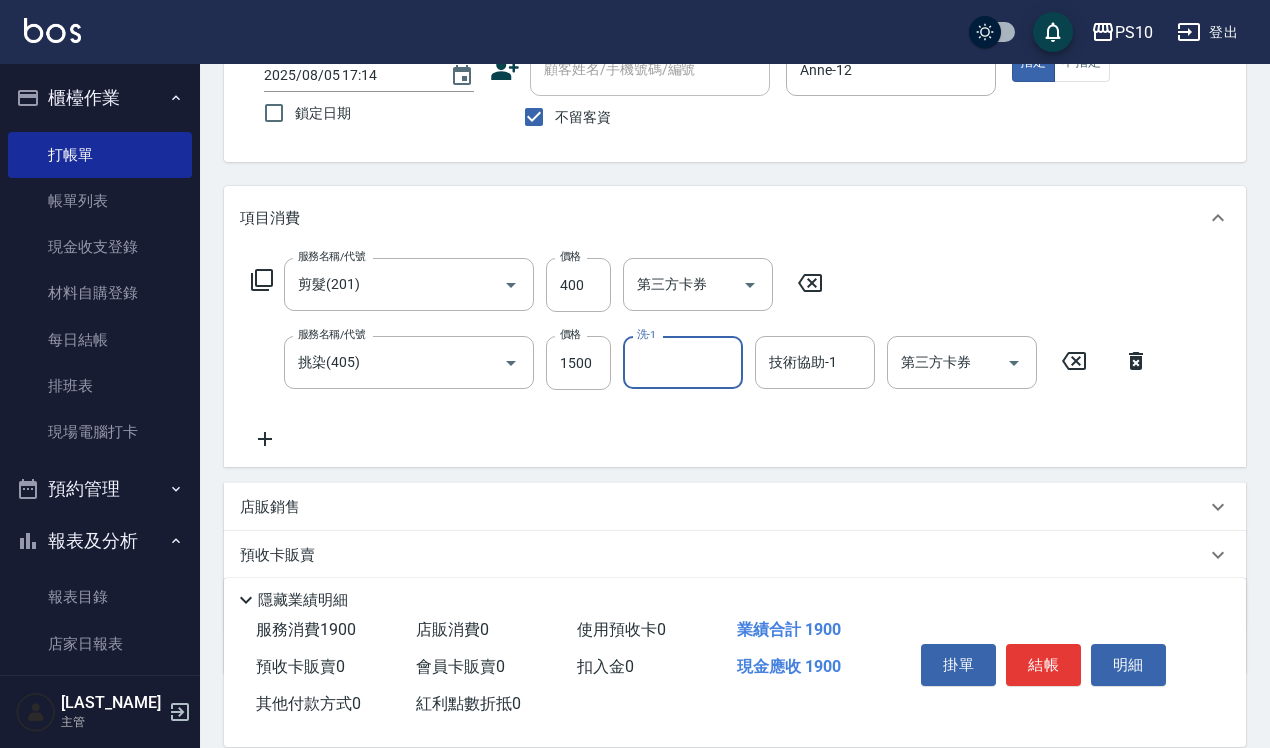 scroll, scrollTop: 258, scrollLeft: 0, axis: vertical 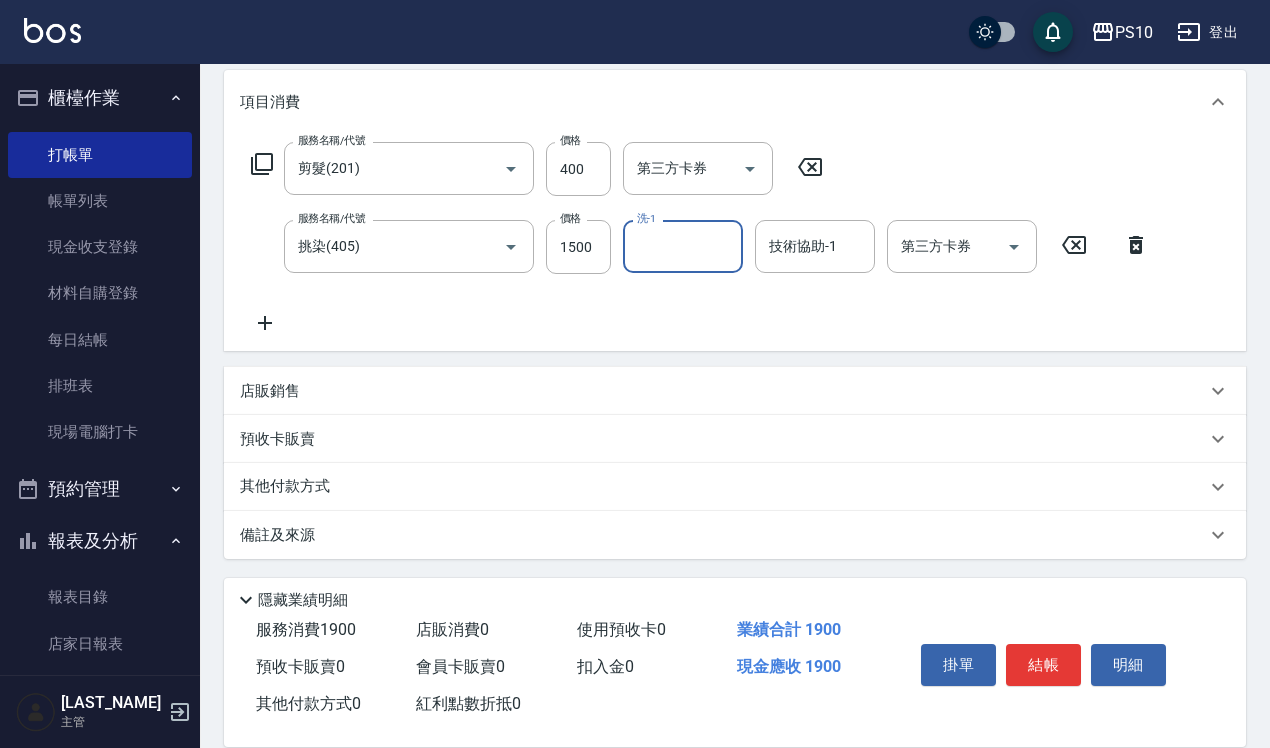 click on "其他付款方式" at bounding box center [735, 487] 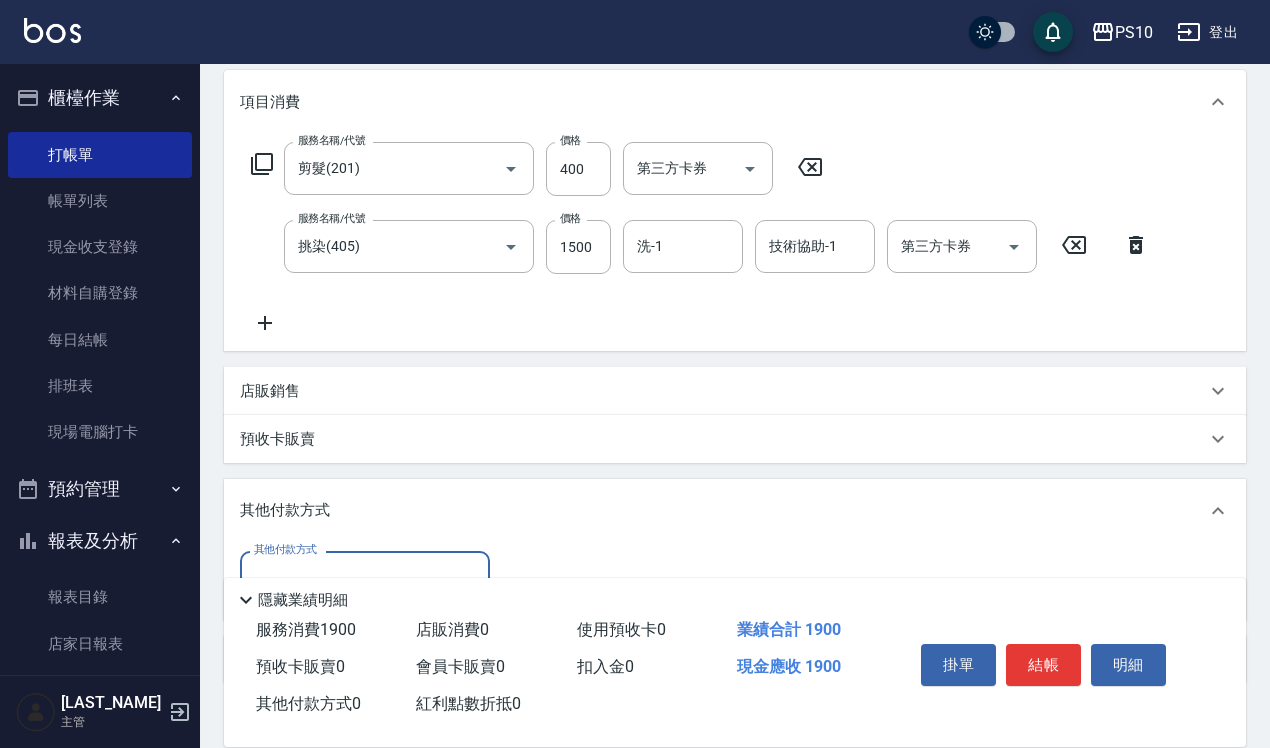scroll, scrollTop: 0, scrollLeft: 0, axis: both 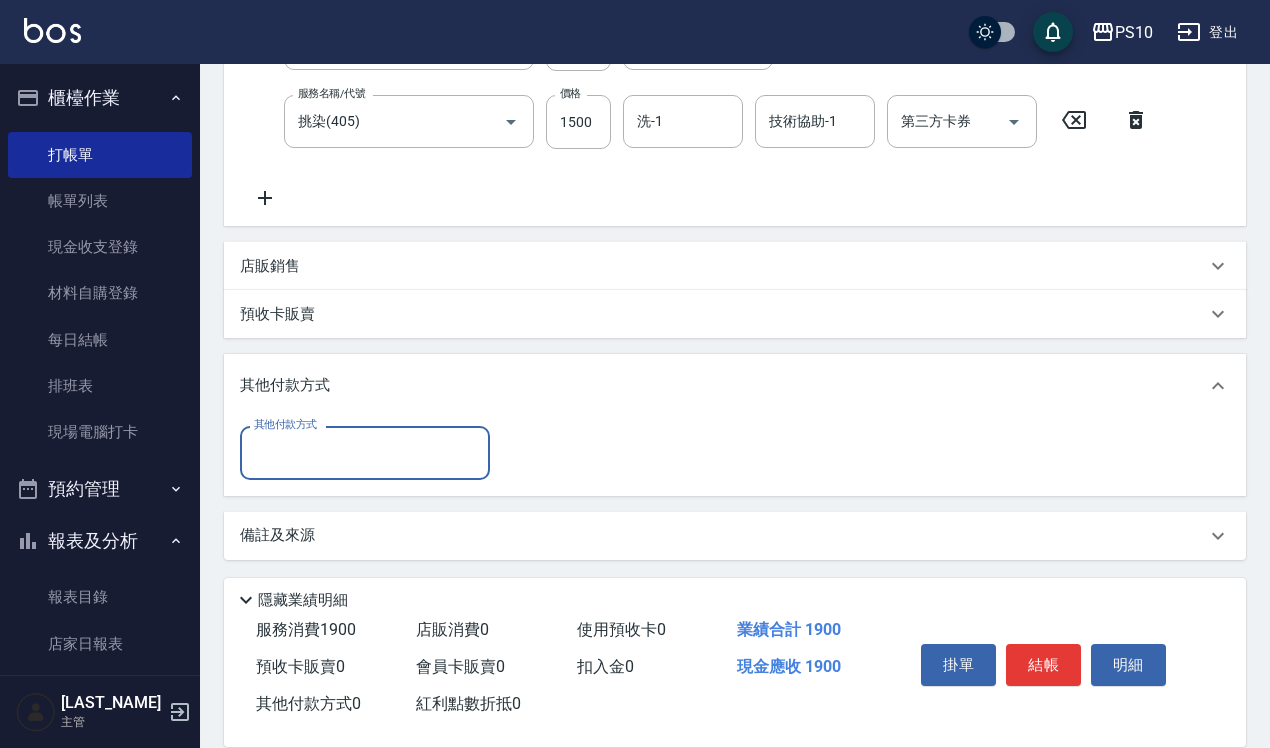 click on "其他付款方式" at bounding box center (365, 452) 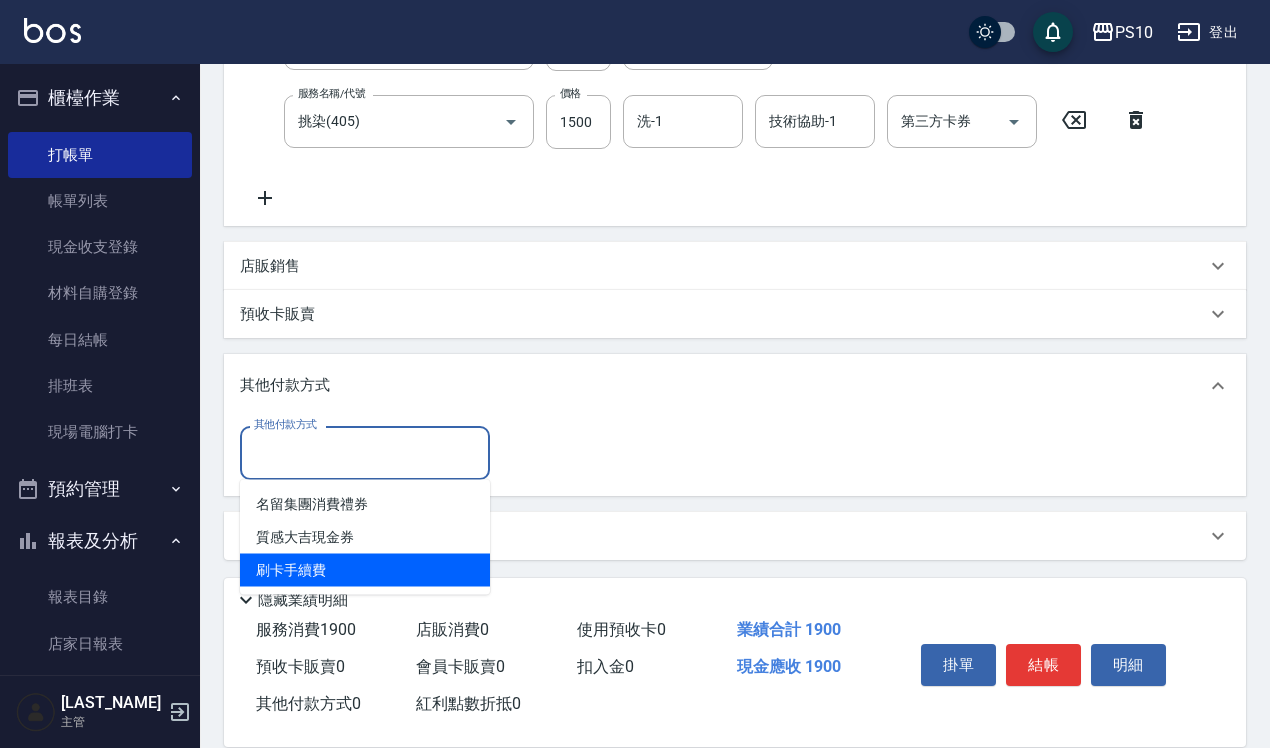 click on "刷卡手續費" at bounding box center (365, 570) 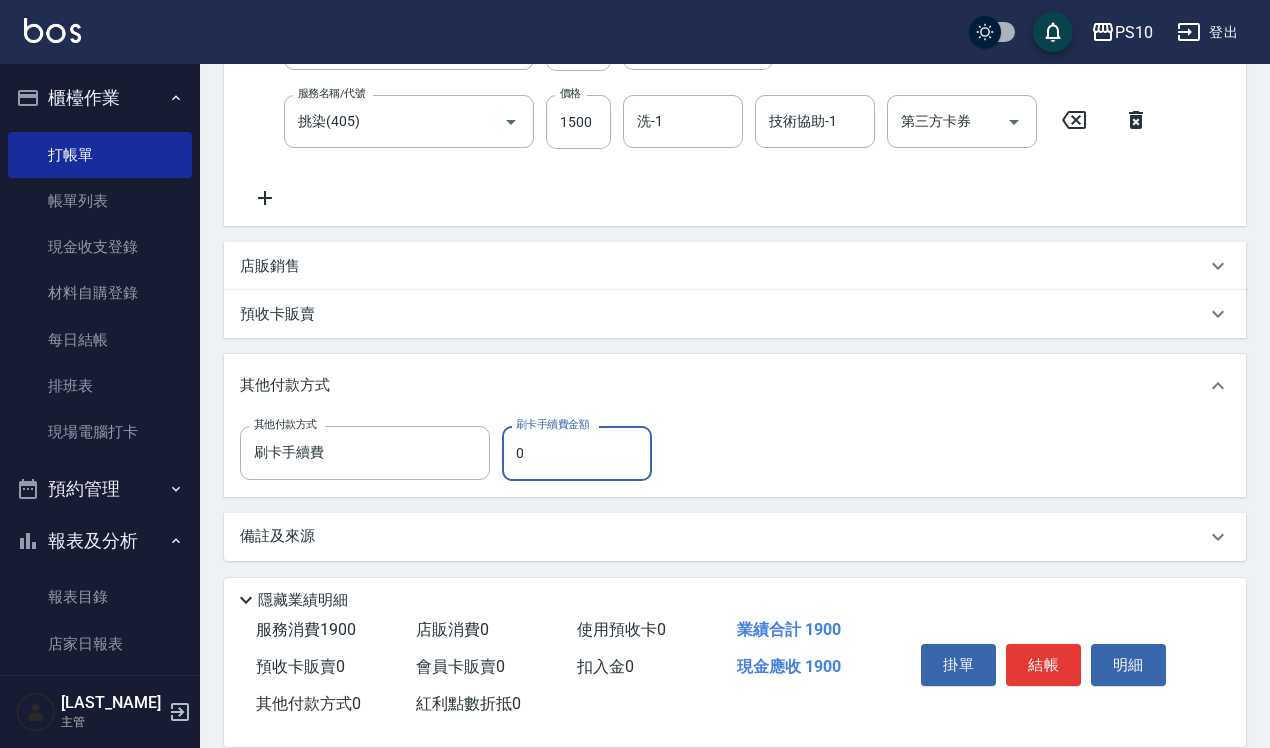 click on "0" at bounding box center (577, 453) 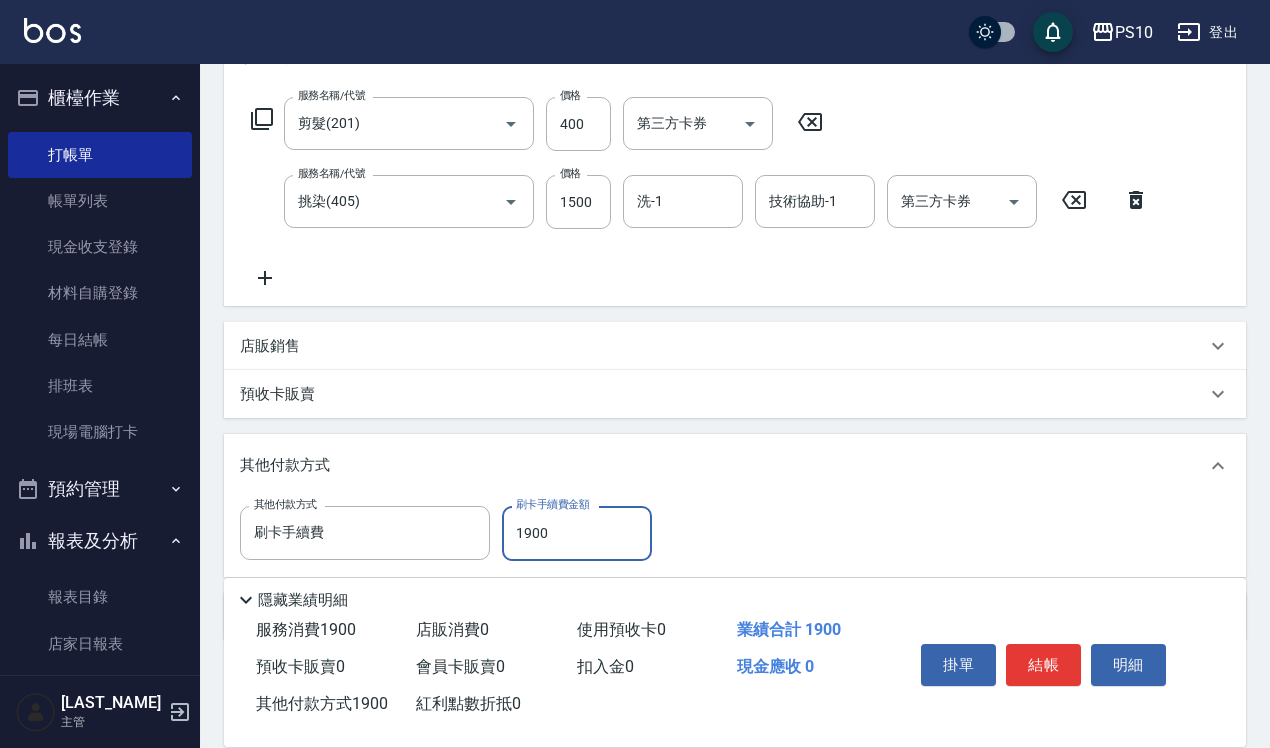 scroll, scrollTop: 8, scrollLeft: 0, axis: vertical 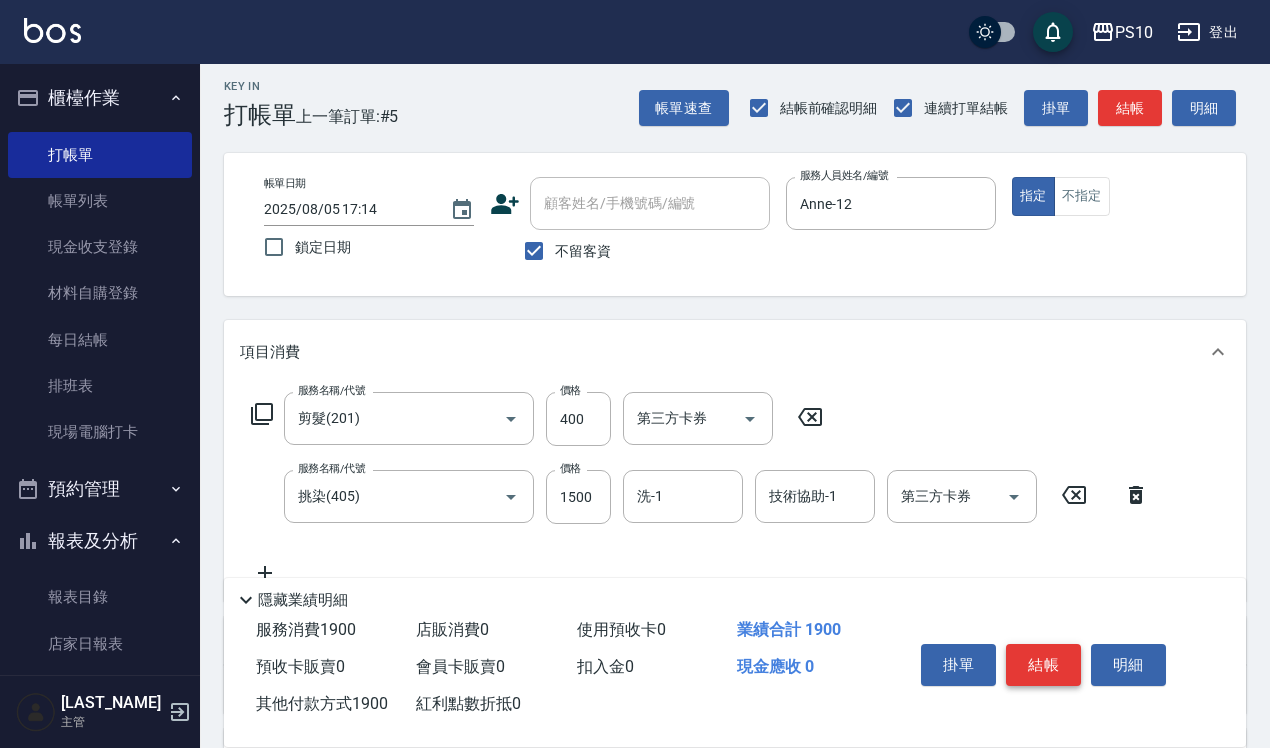 type on "1900" 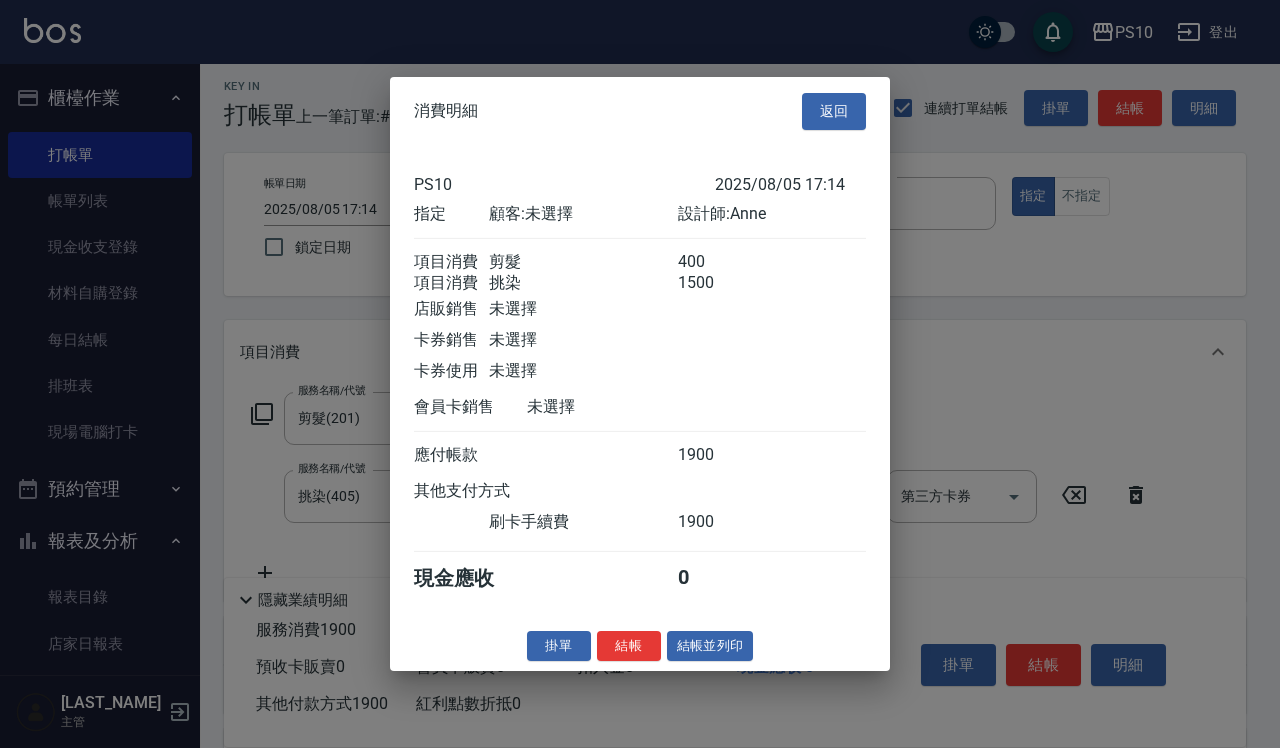 click on "掛單 結帳 結帳並列印" at bounding box center (640, 645) 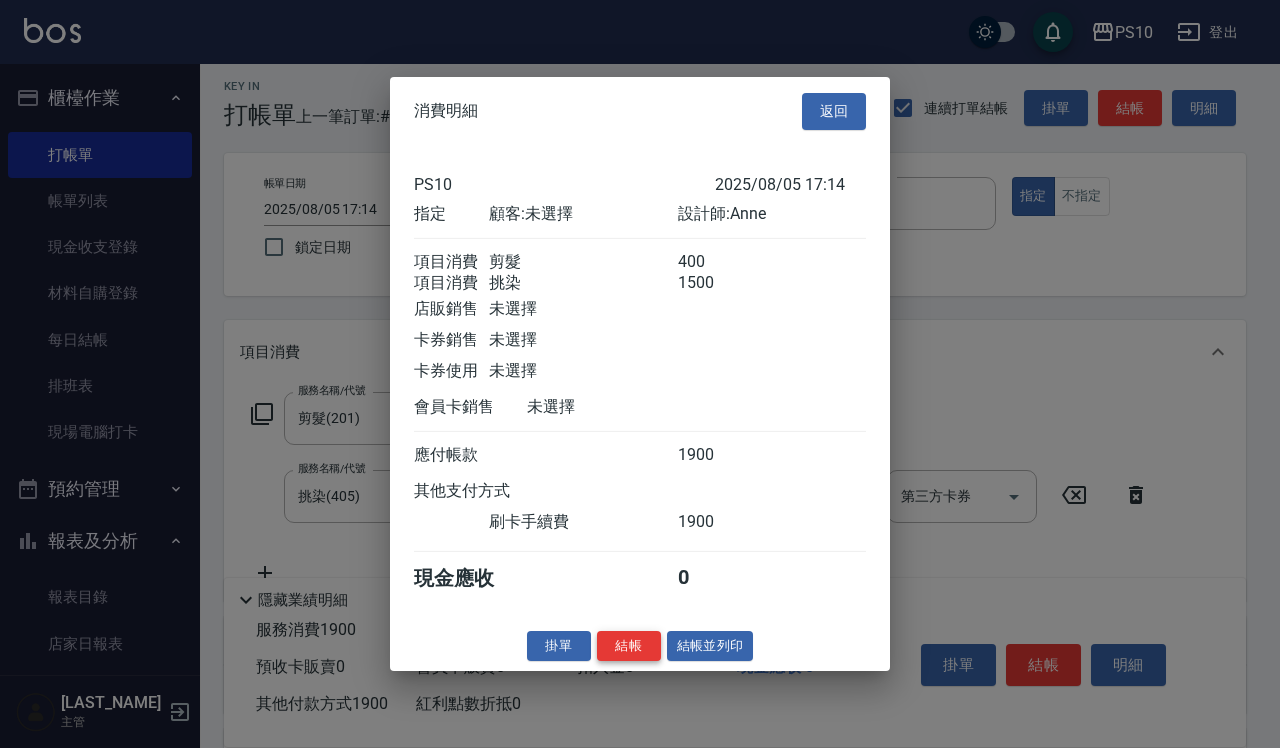 click on "結帳" at bounding box center (629, 645) 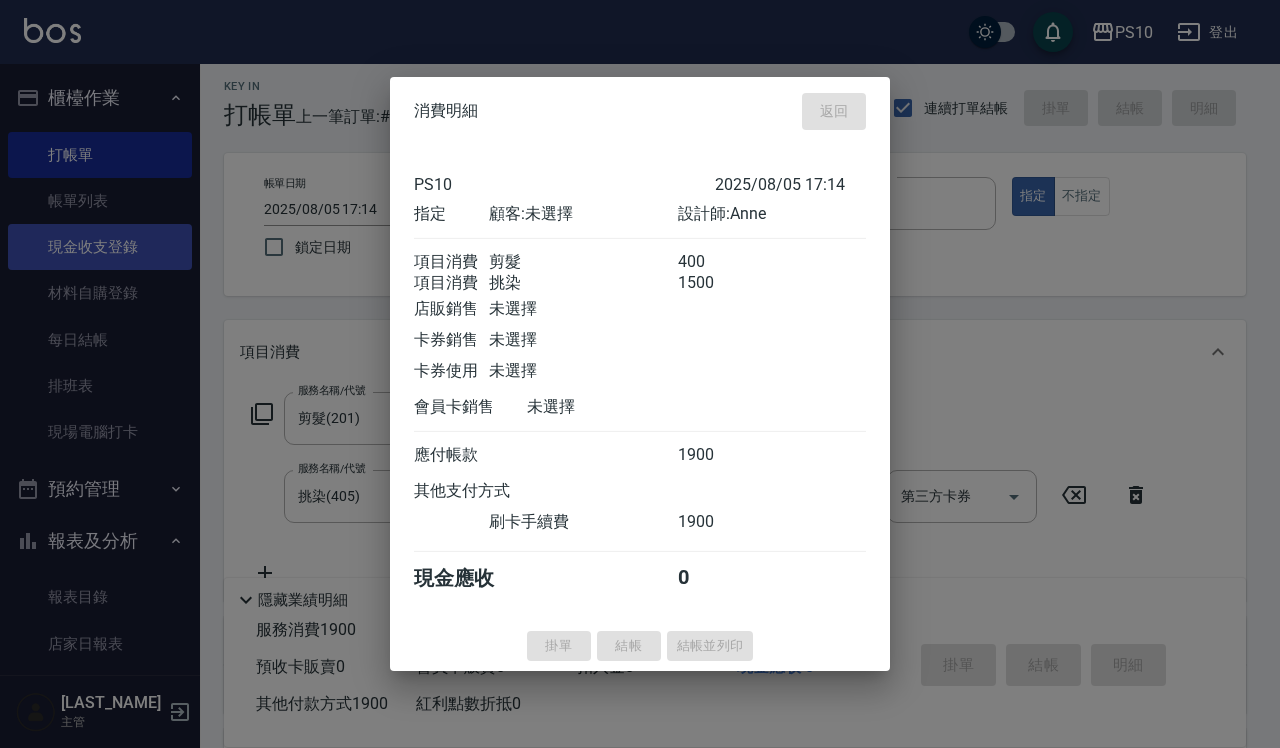 type 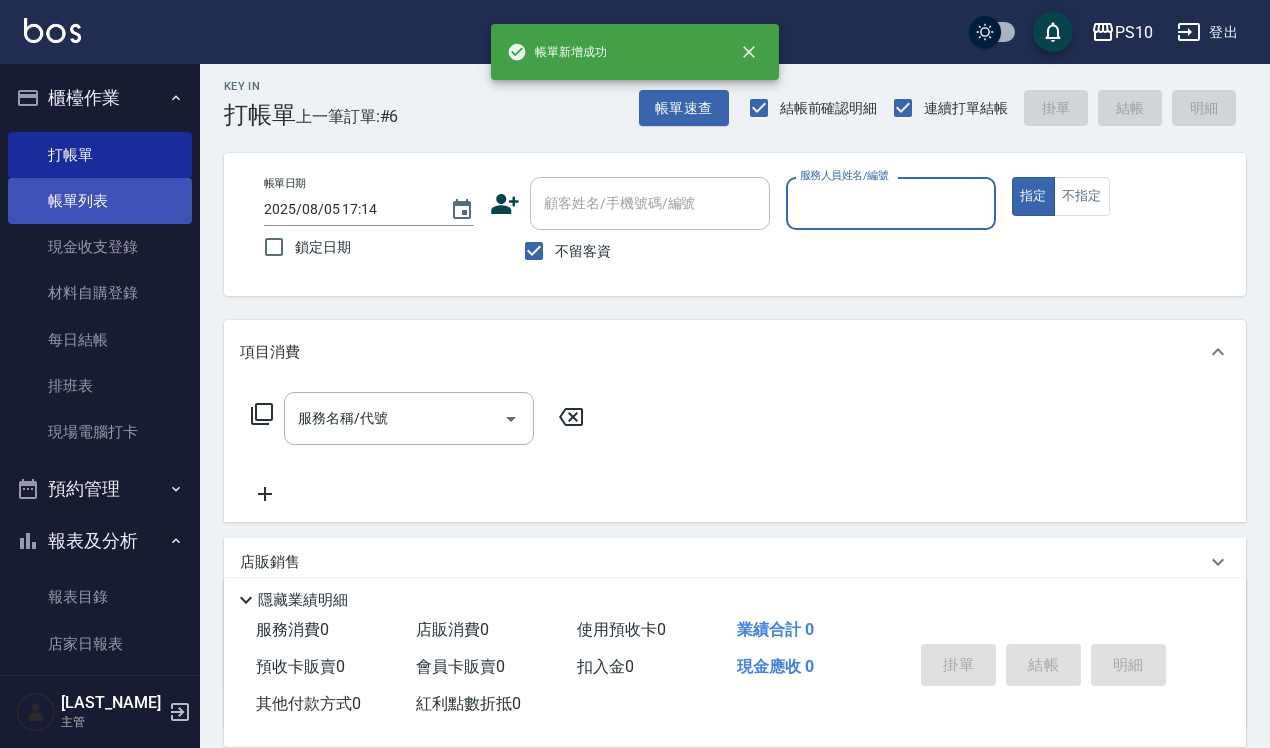 click on "帳單列表" at bounding box center [100, 201] 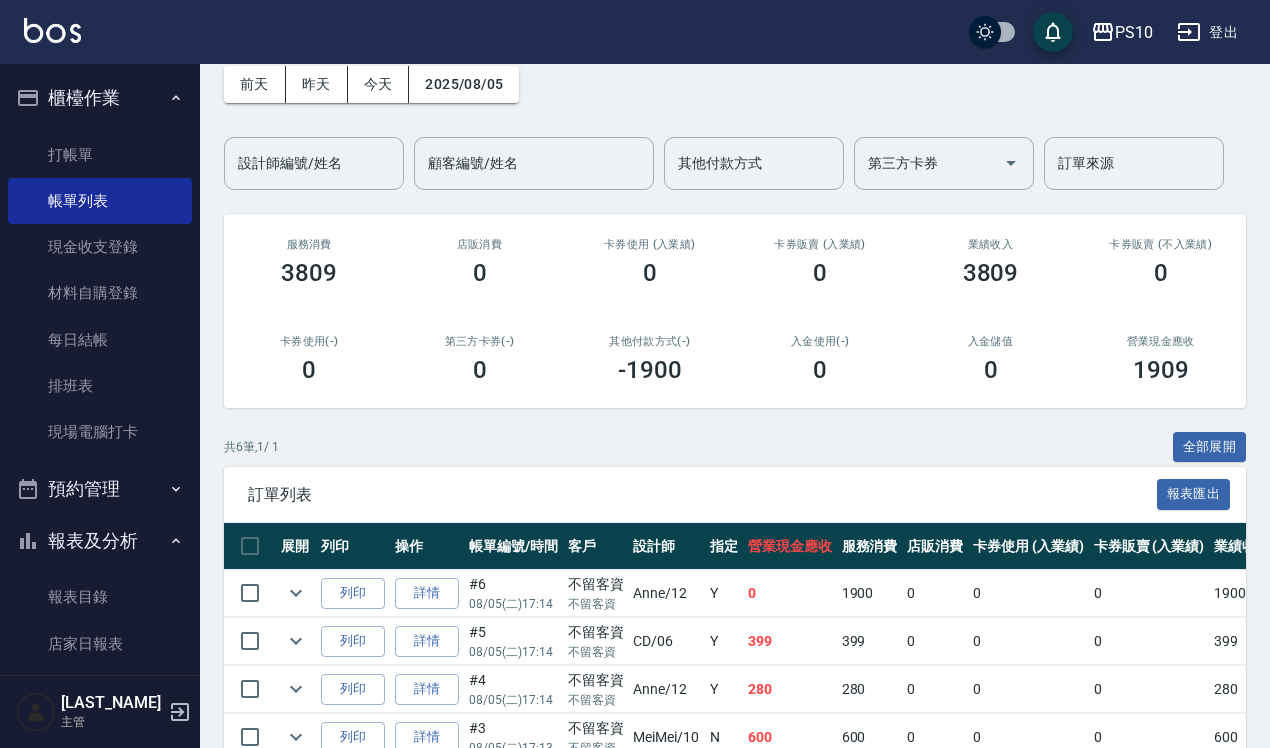 scroll, scrollTop: 303, scrollLeft: 0, axis: vertical 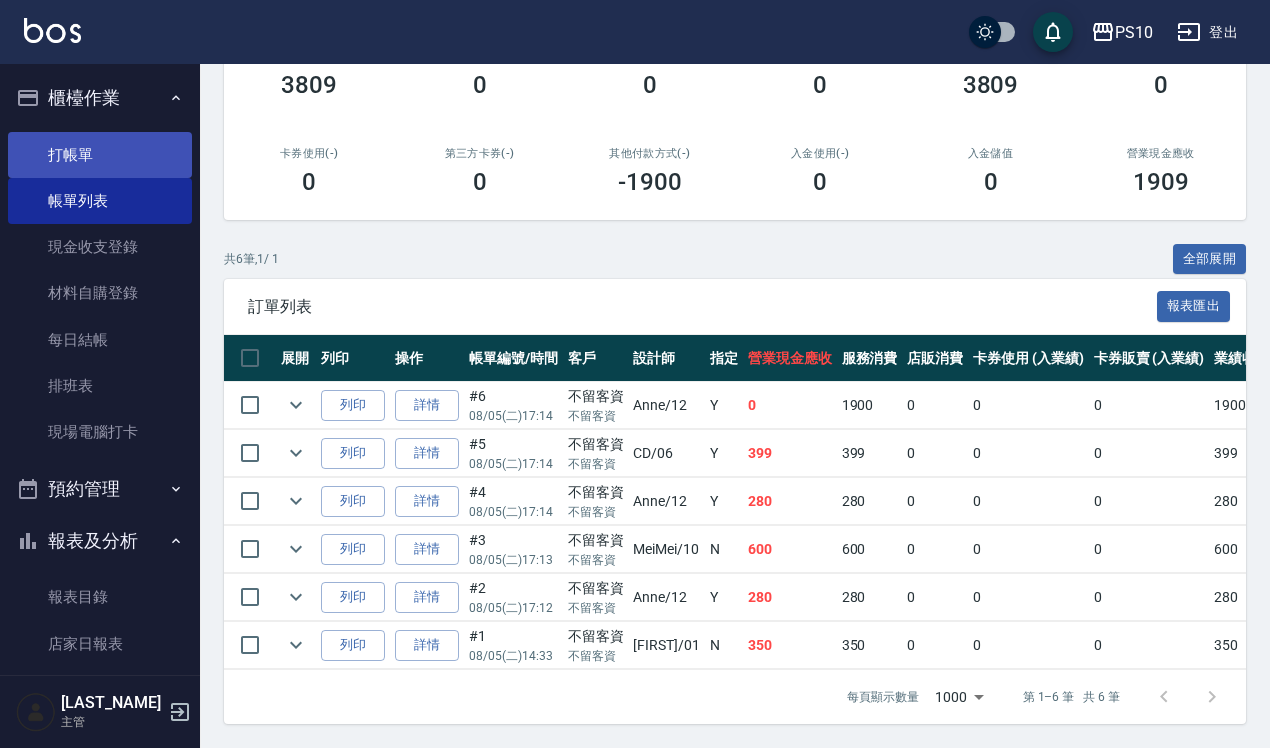 click on "打帳單" at bounding box center [100, 155] 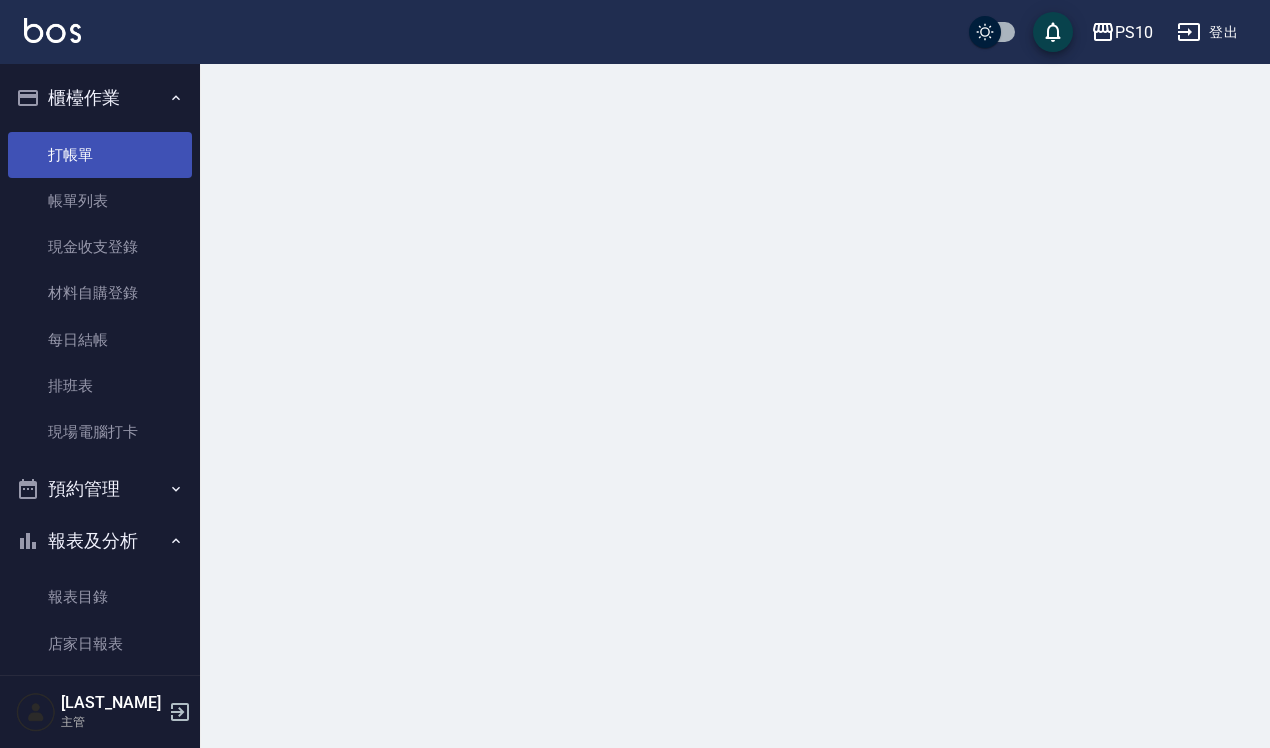 scroll, scrollTop: 0, scrollLeft: 0, axis: both 